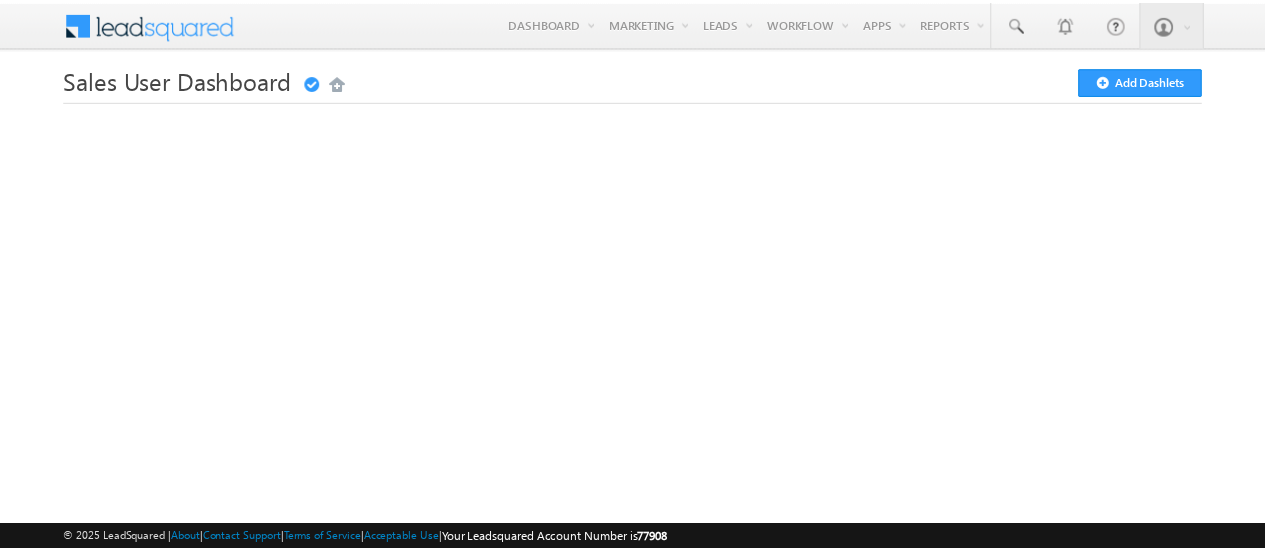 scroll, scrollTop: 0, scrollLeft: 0, axis: both 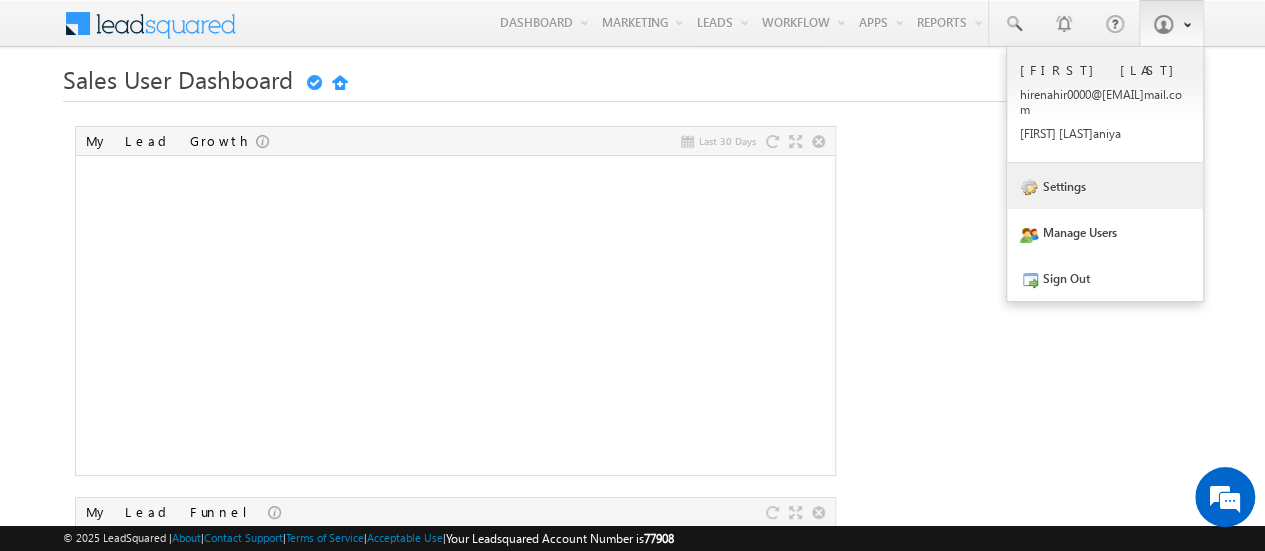 click on "Settings" at bounding box center (1105, 186) 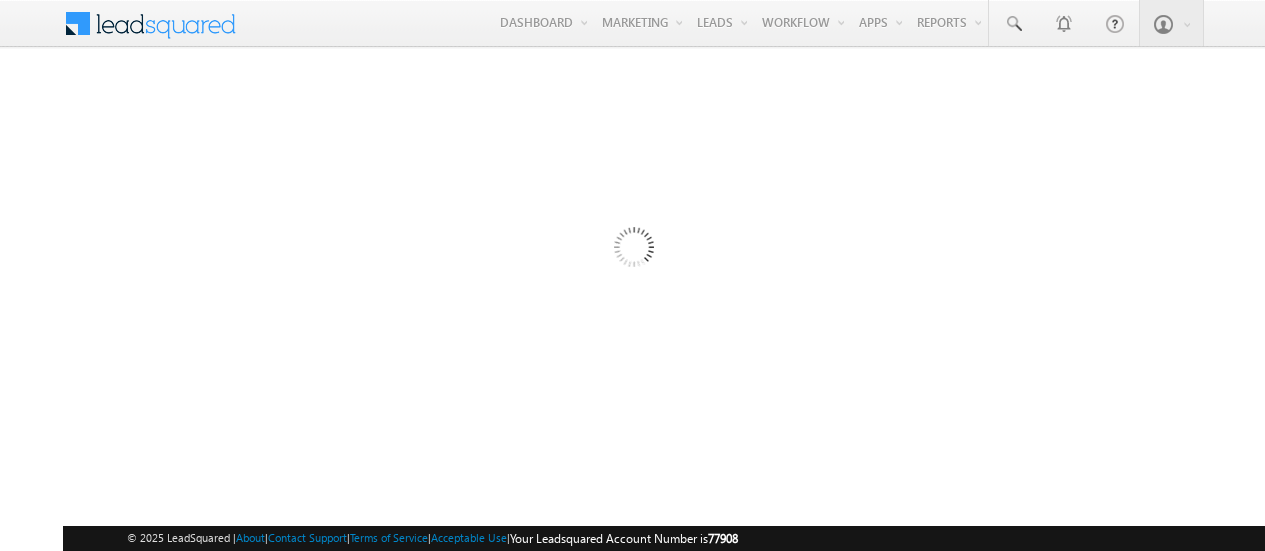 scroll, scrollTop: 0, scrollLeft: 0, axis: both 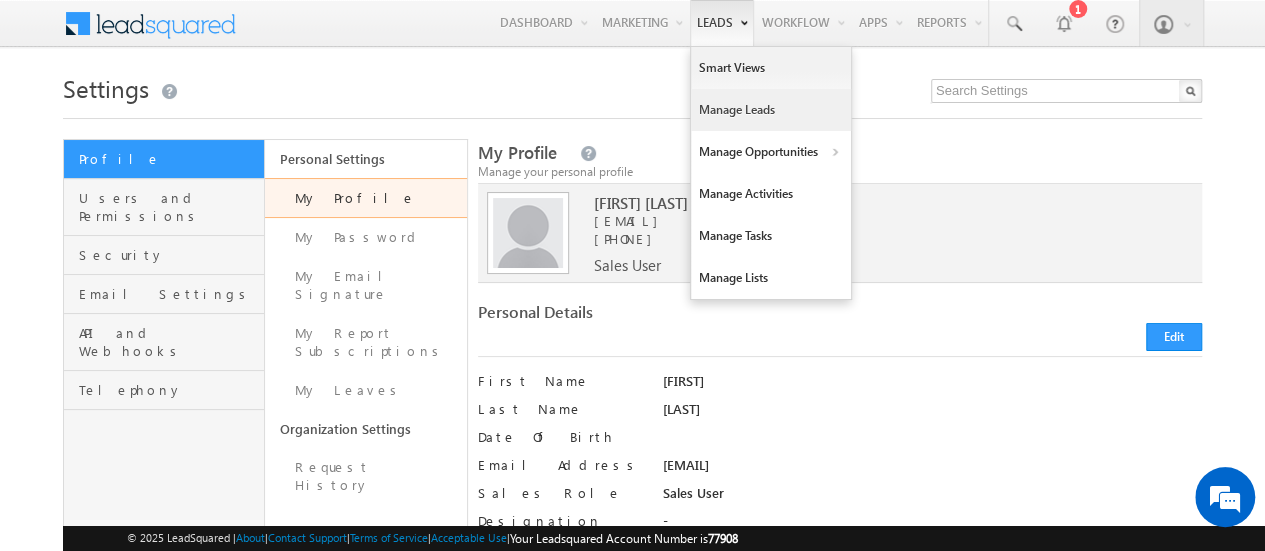 click on "Manage Leads" at bounding box center (771, 110) 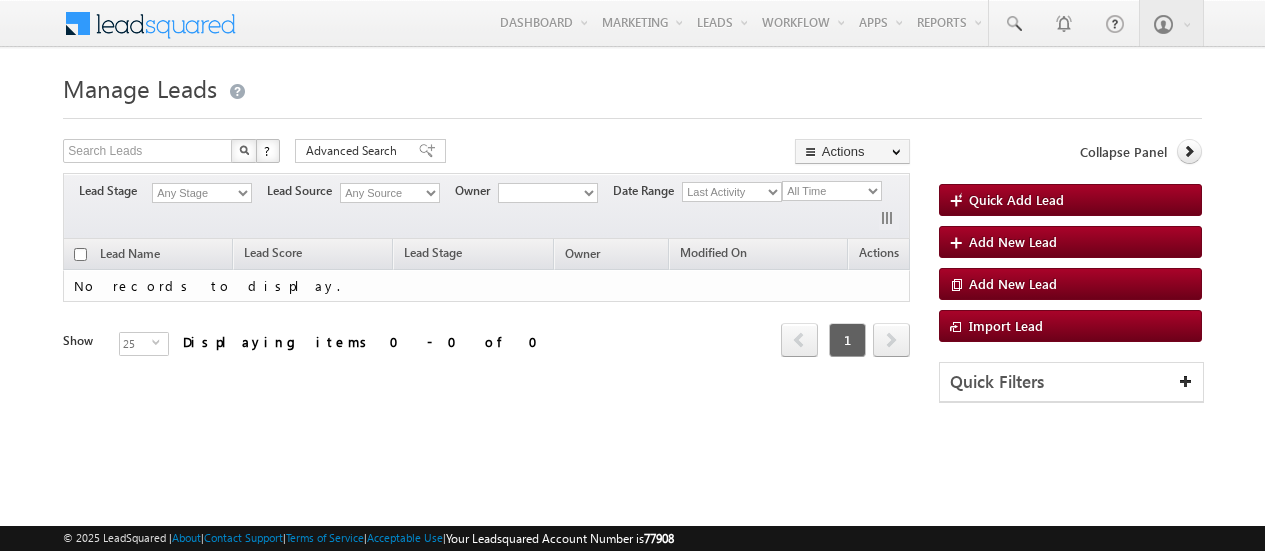 scroll, scrollTop: 0, scrollLeft: 0, axis: both 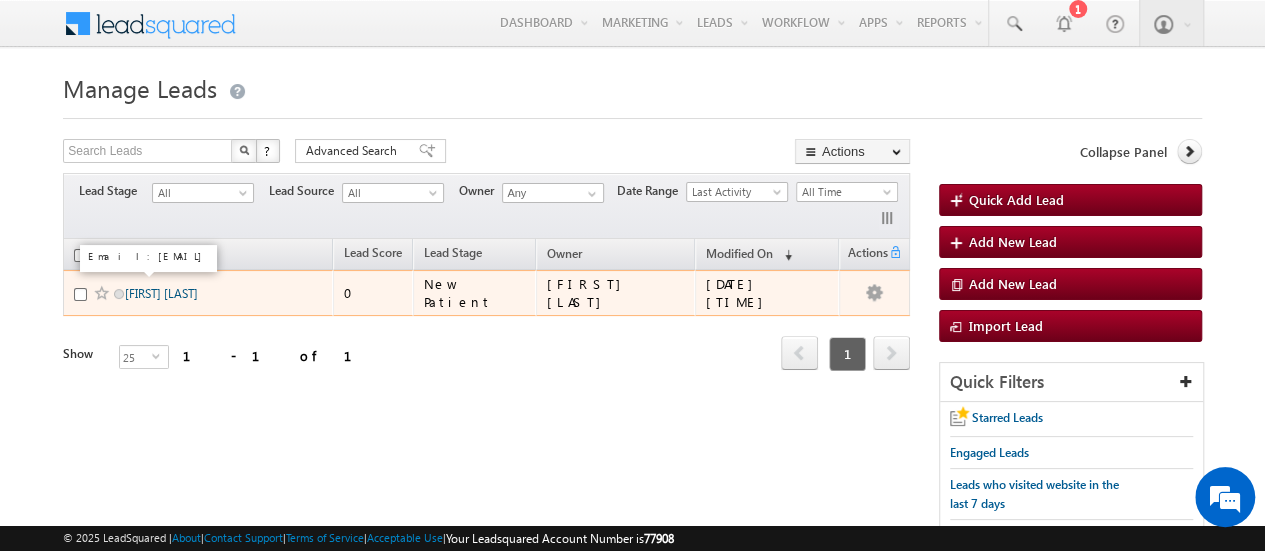 click on "[FIRST] [LAST]" at bounding box center [161, 293] 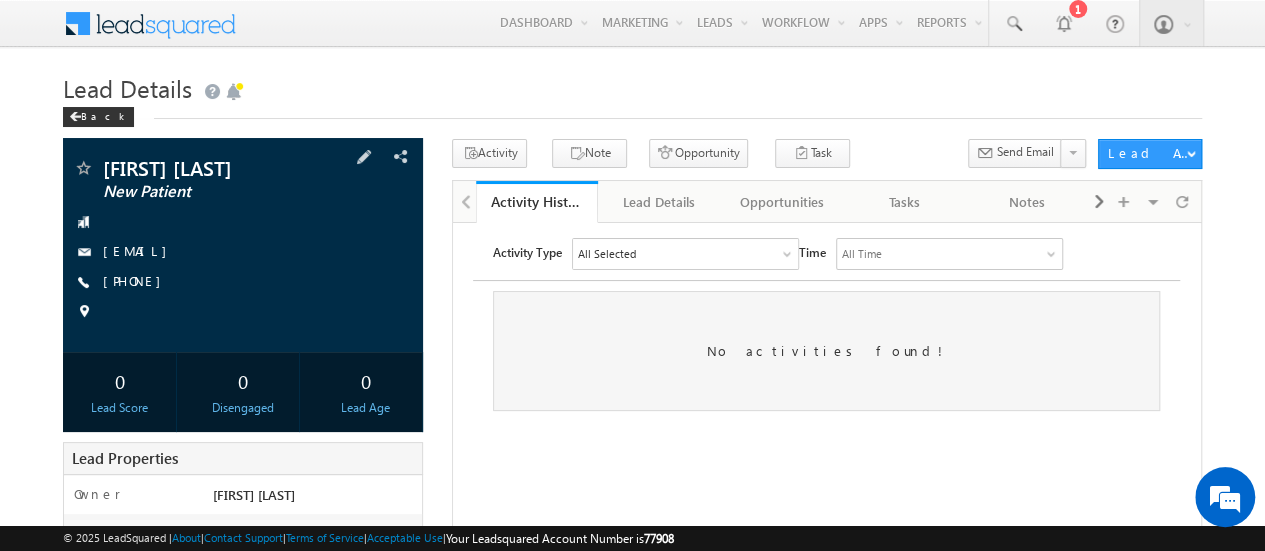 scroll, scrollTop: 0, scrollLeft: 0, axis: both 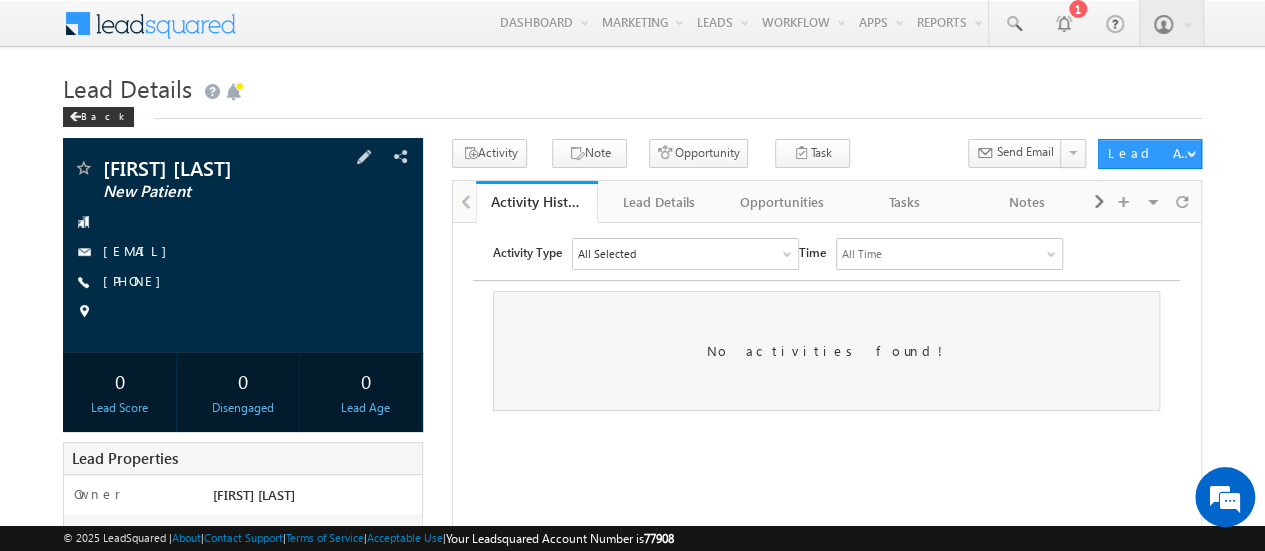 click at bounding box center (83, 252) 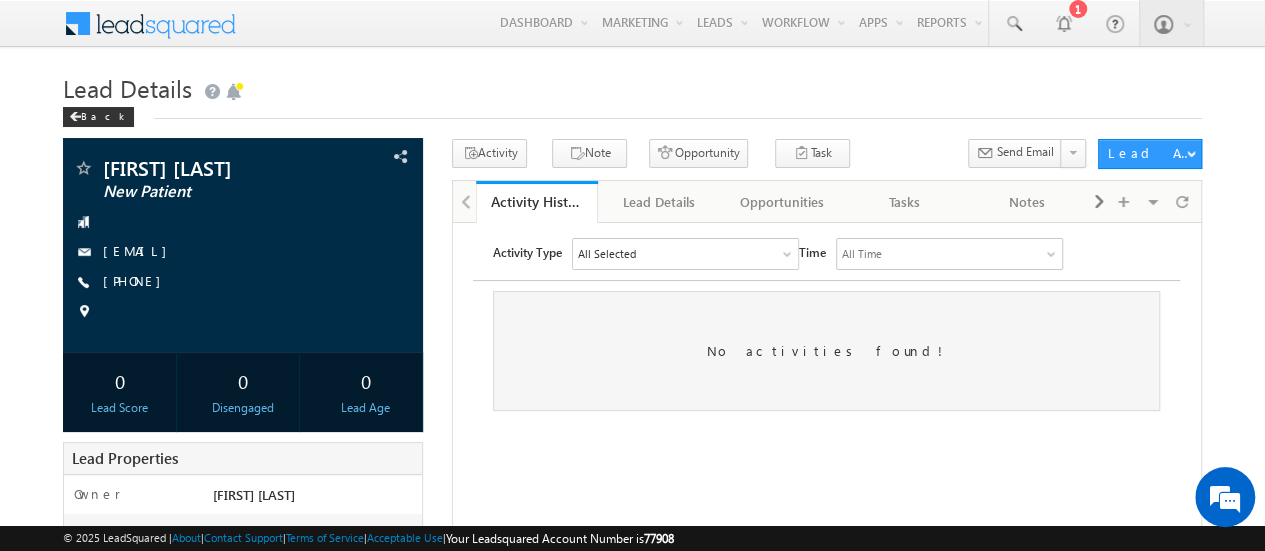 scroll, scrollTop: 0, scrollLeft: 0, axis: both 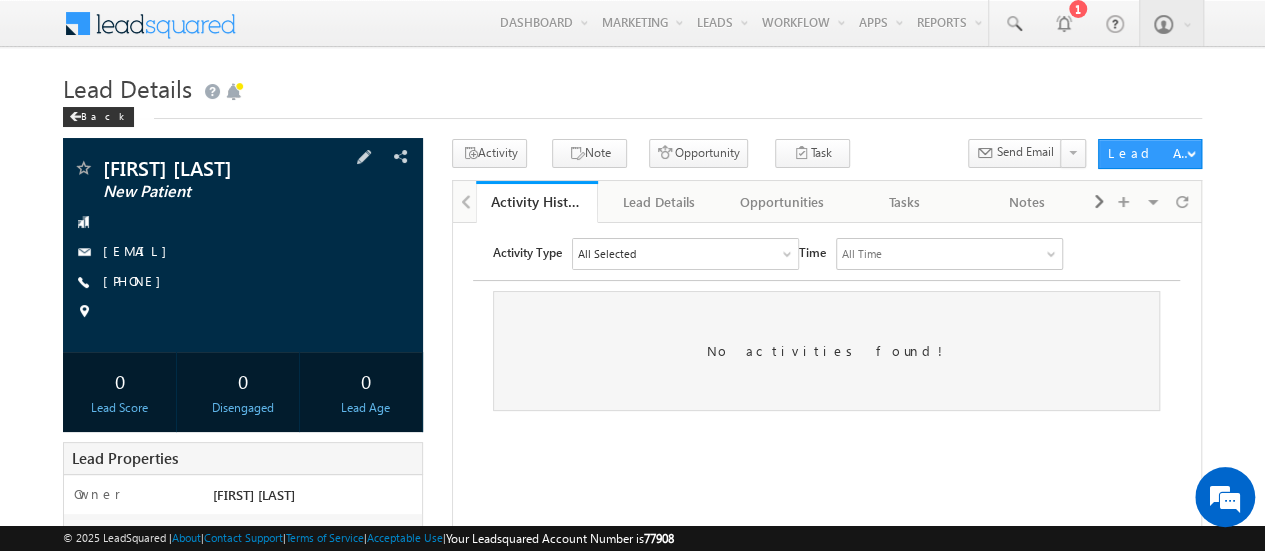 click at bounding box center [83, 252] 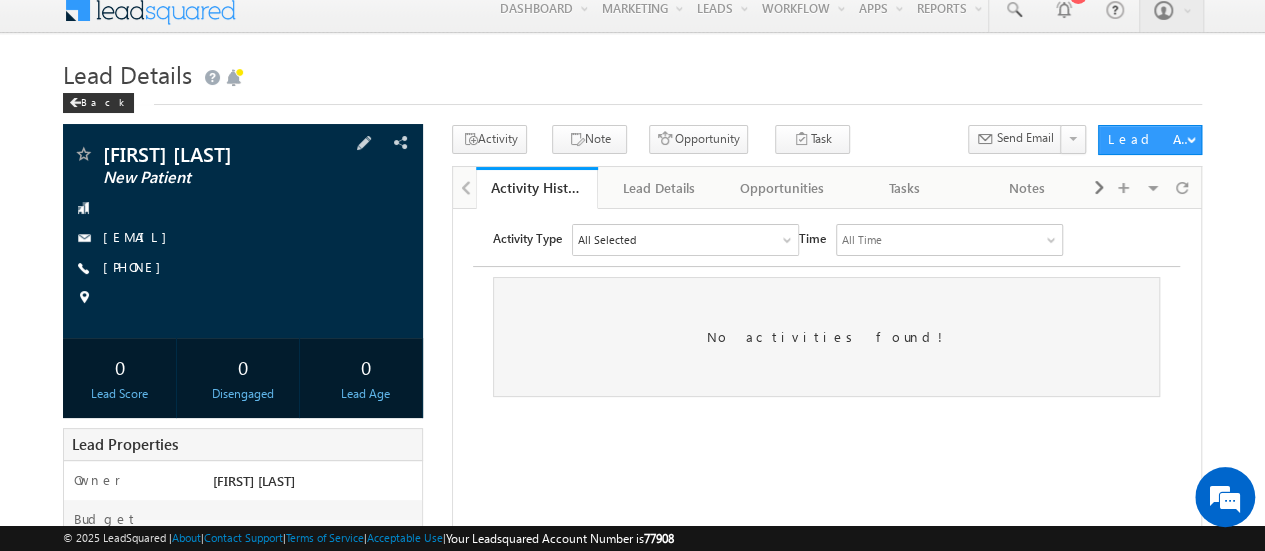 scroll, scrollTop: 0, scrollLeft: 0, axis: both 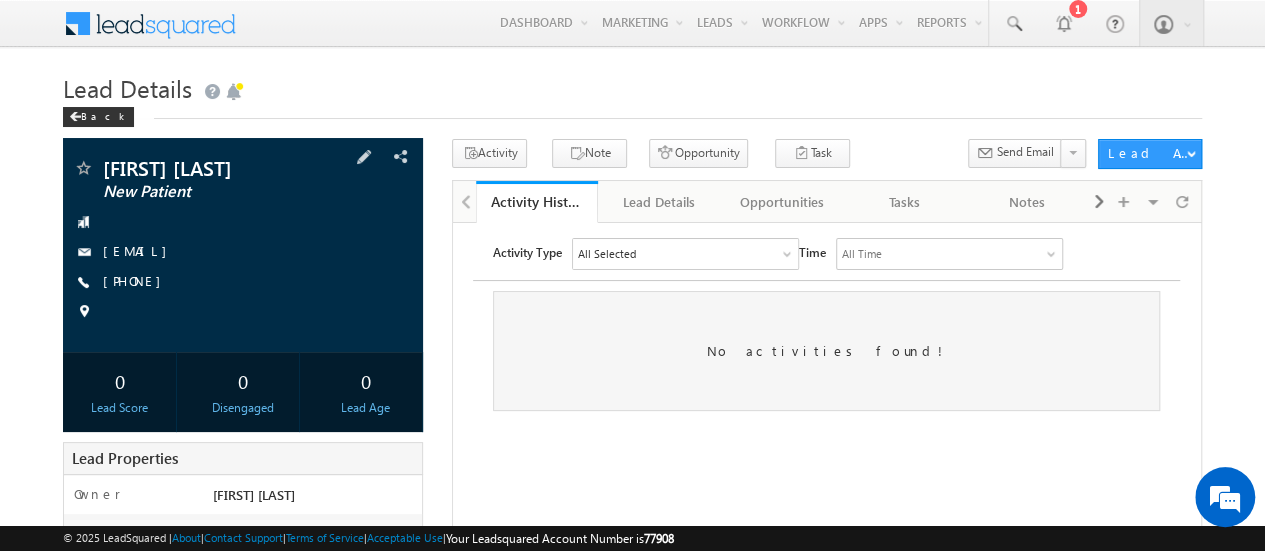 click on "+xx-xxxxxxxx99" at bounding box center (137, 282) 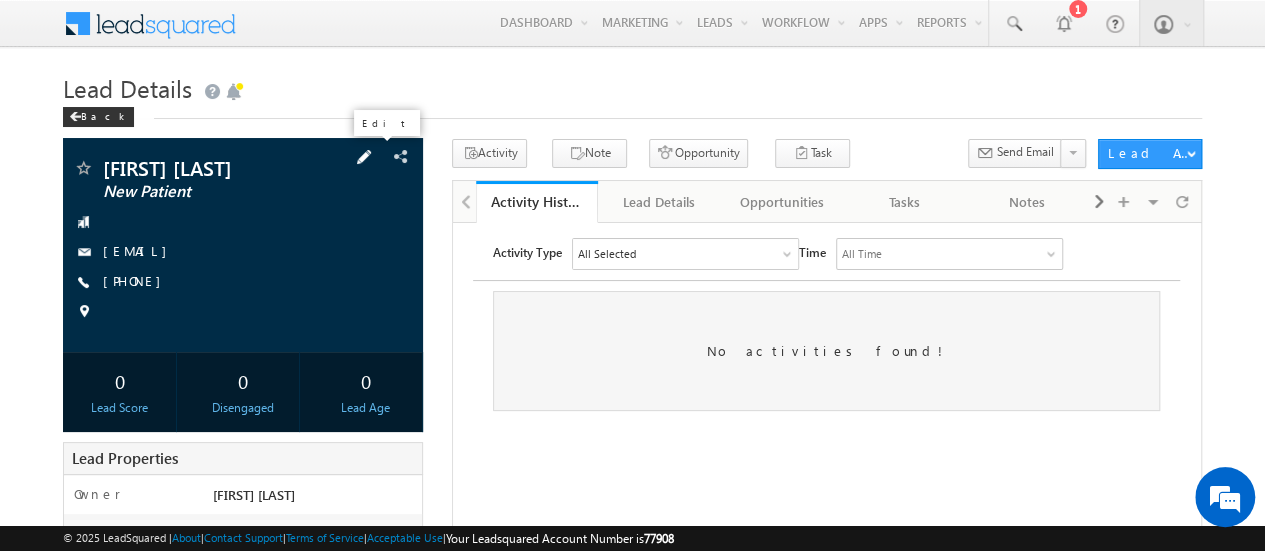 click at bounding box center [364, 157] 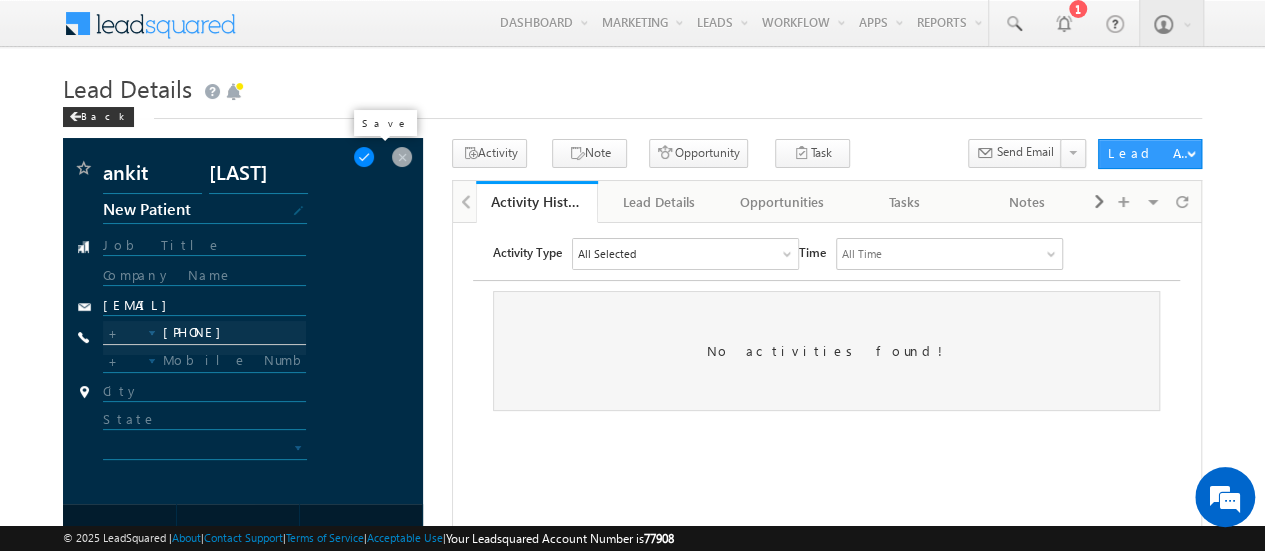 click at bounding box center [364, 157] 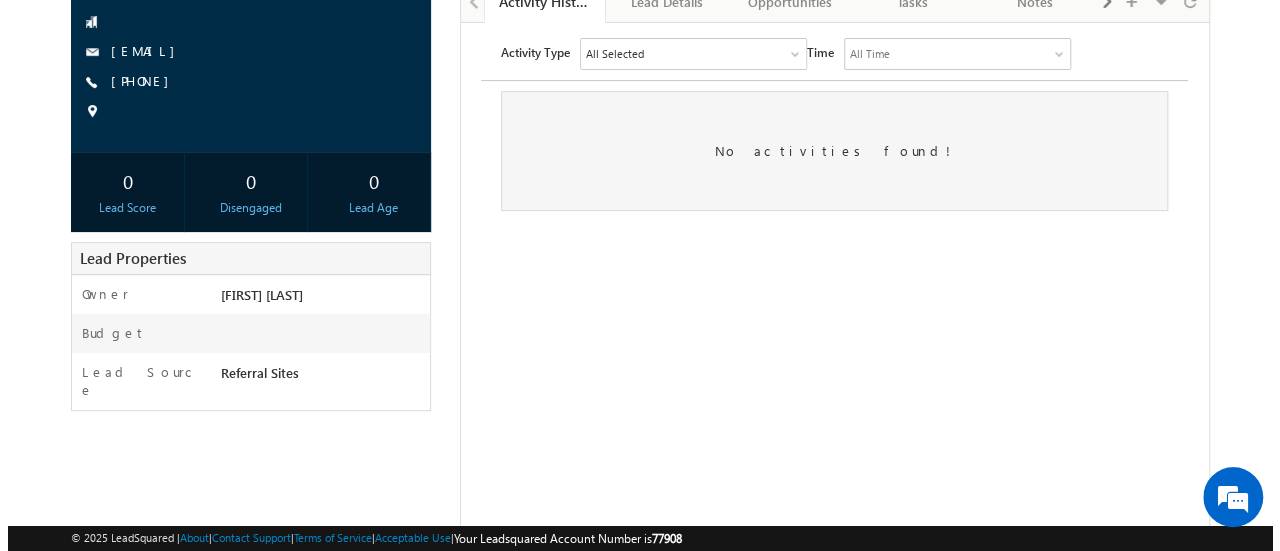 scroll, scrollTop: 0, scrollLeft: 0, axis: both 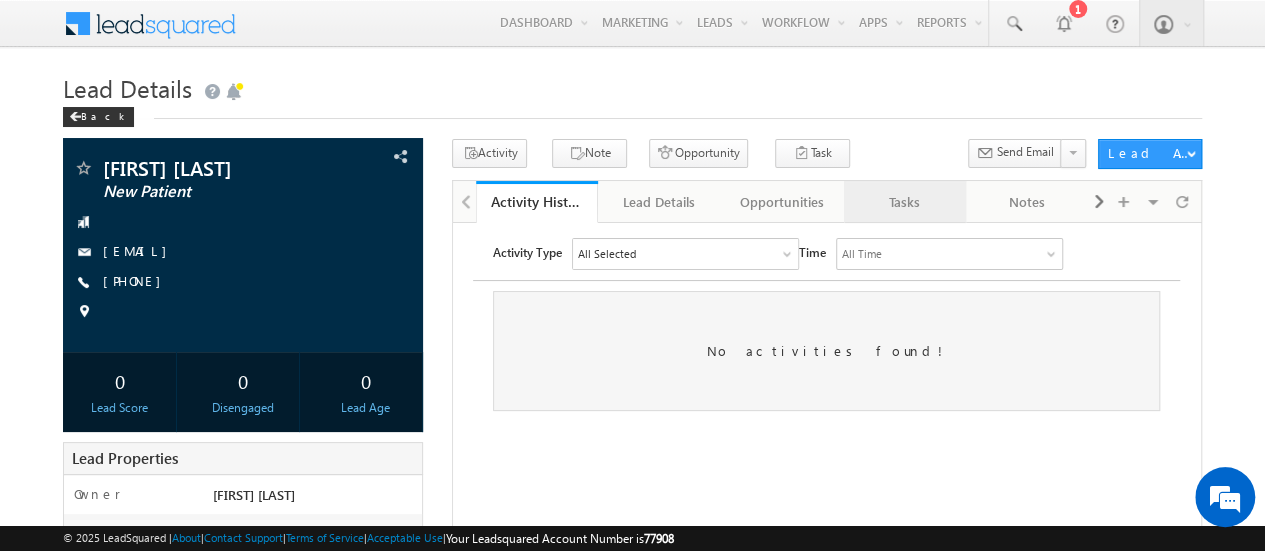 click on "Tasks" at bounding box center (904, 202) 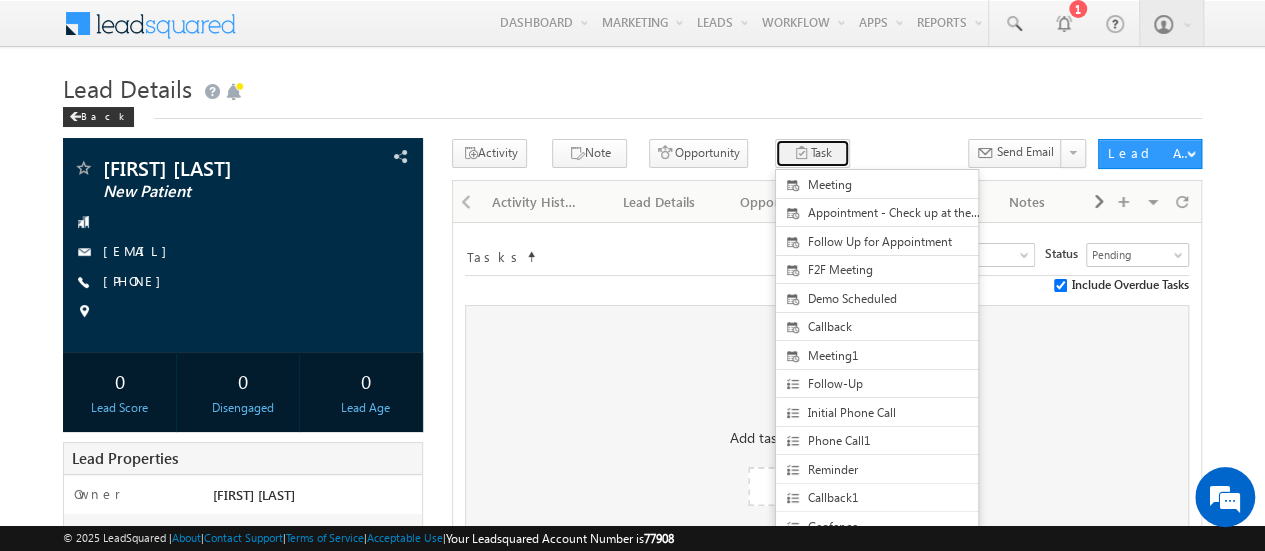 click on "Task" at bounding box center (812, 153) 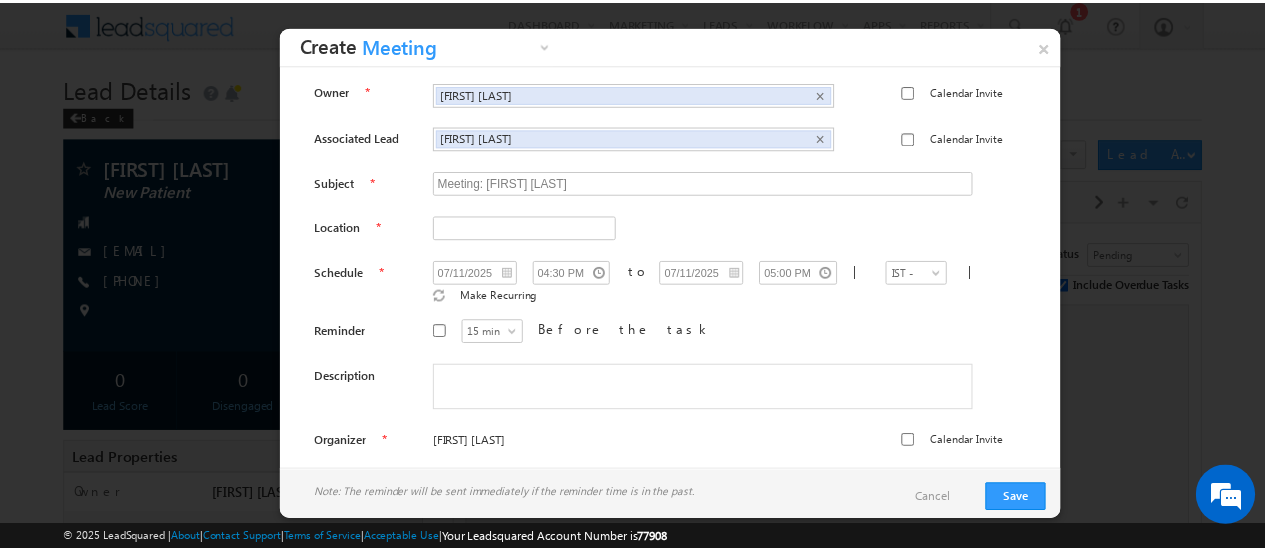 scroll, scrollTop: 0, scrollLeft: 0, axis: both 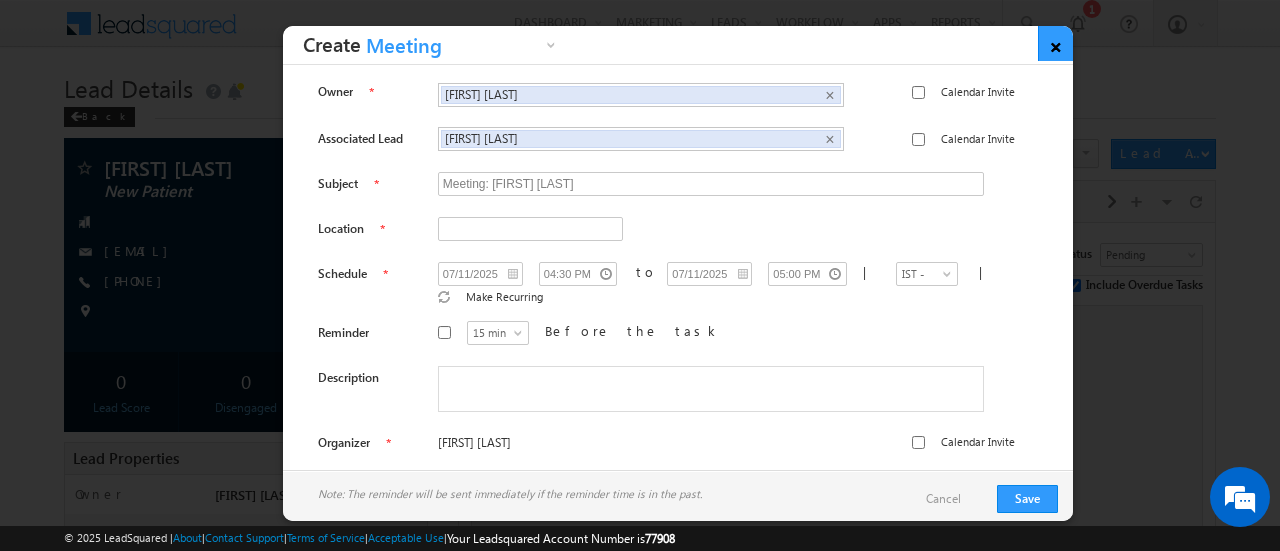 click on "×" at bounding box center (1055, 43) 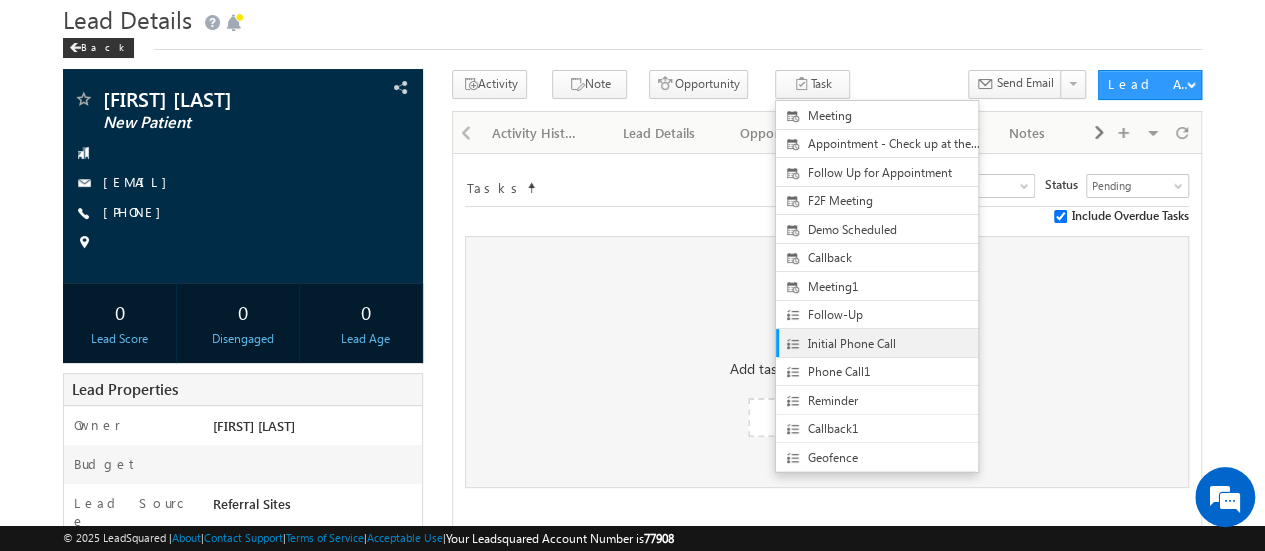 scroll, scrollTop: 100, scrollLeft: 0, axis: vertical 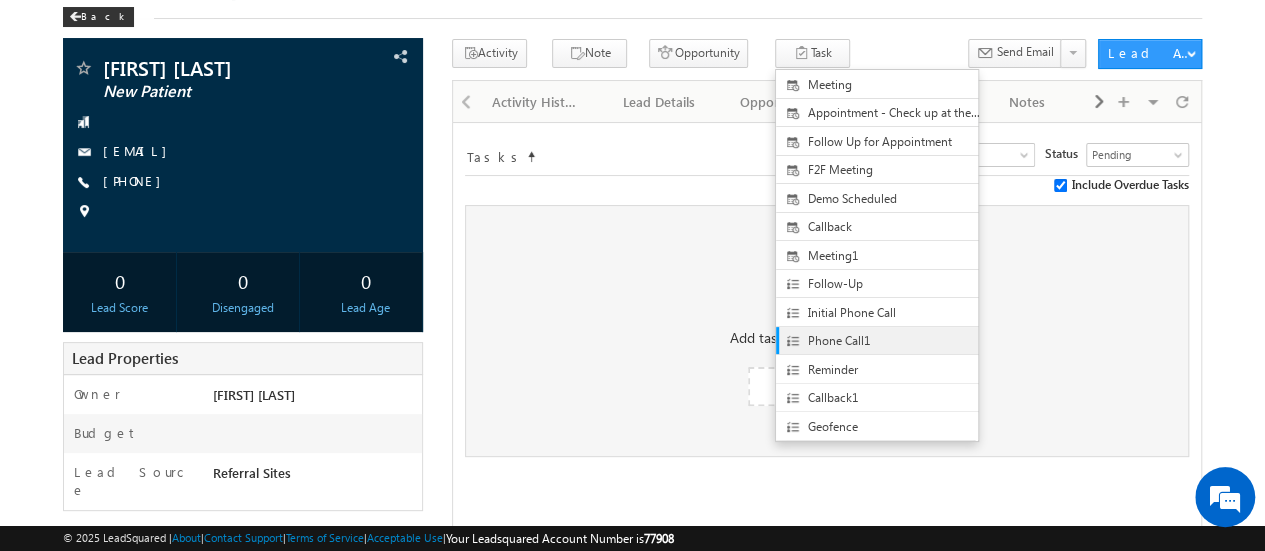 click on "Phone Call1" at bounding box center [893, 341] 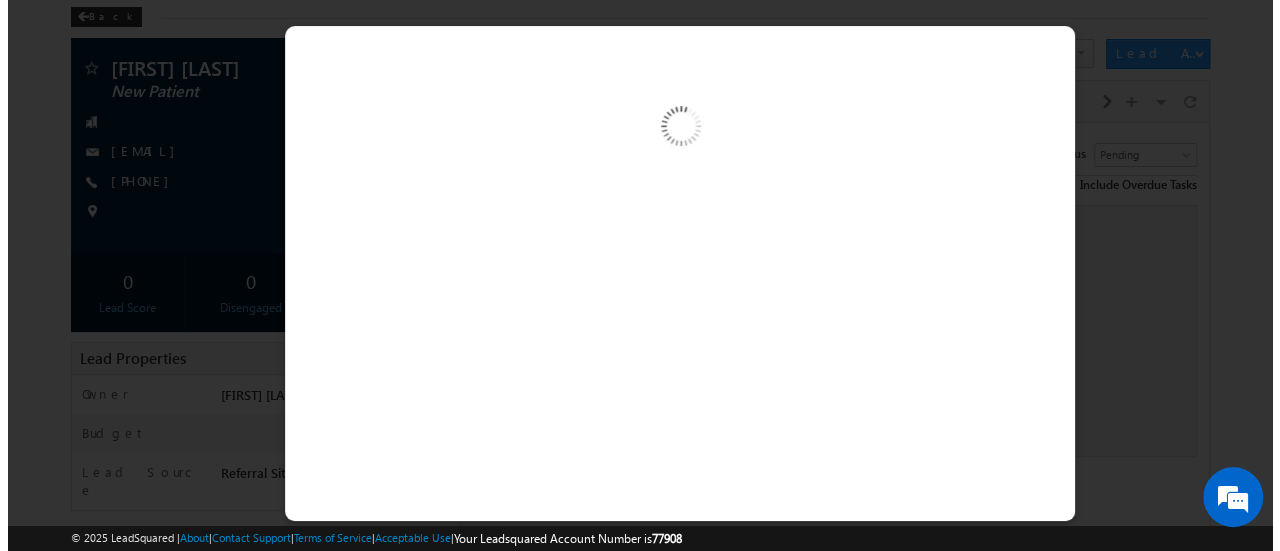 scroll, scrollTop: 0, scrollLeft: 0, axis: both 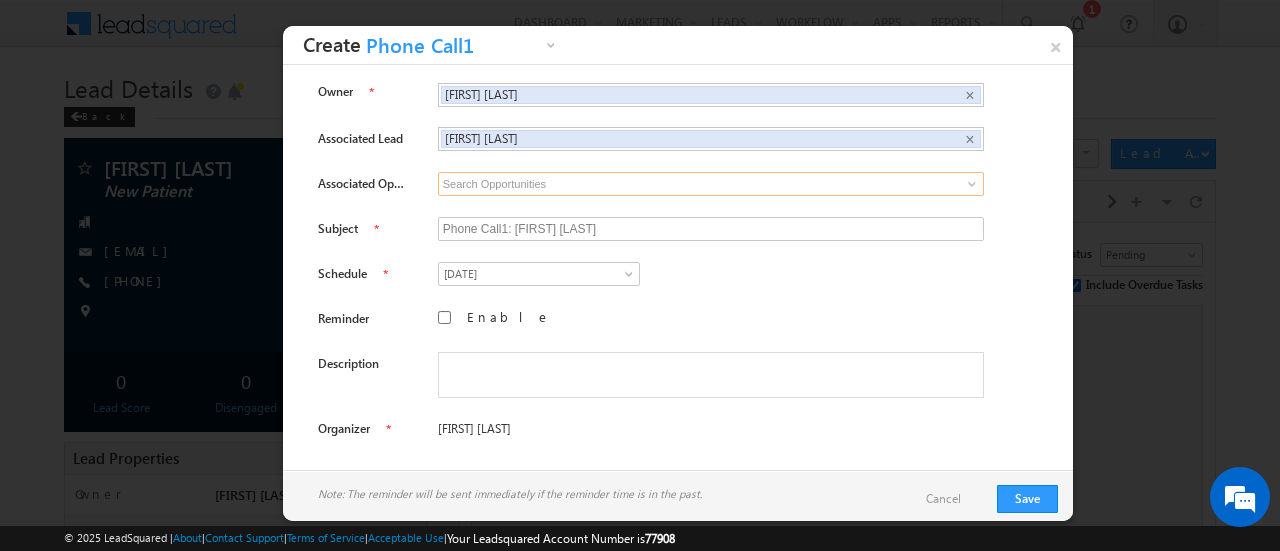 click at bounding box center [711, 184] 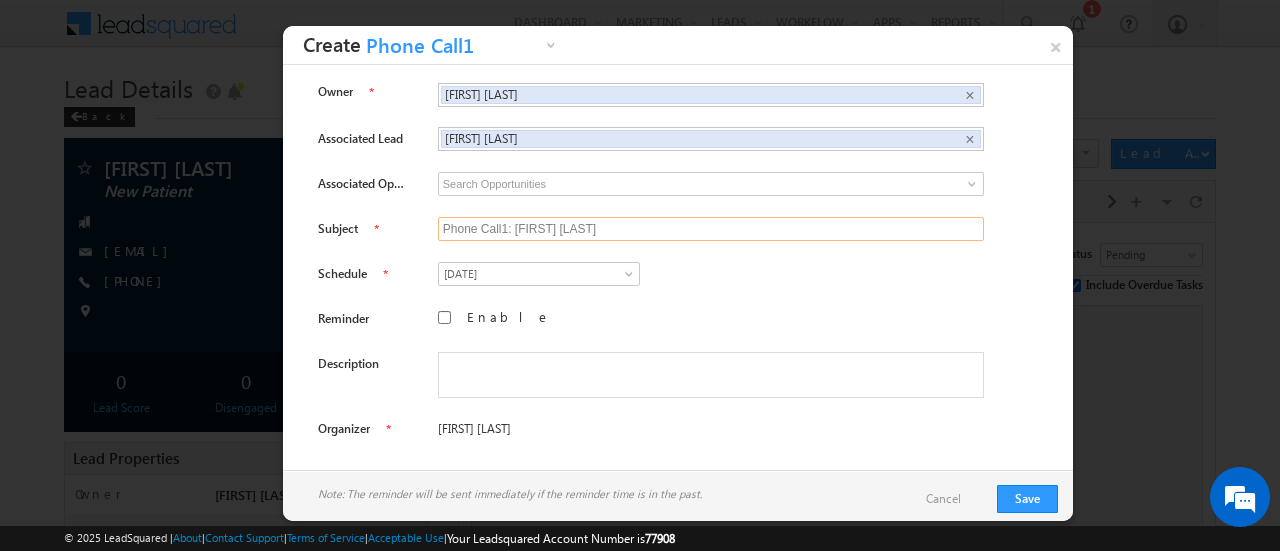 click on "Phone Call1: ankit verma" at bounding box center (711, 229) 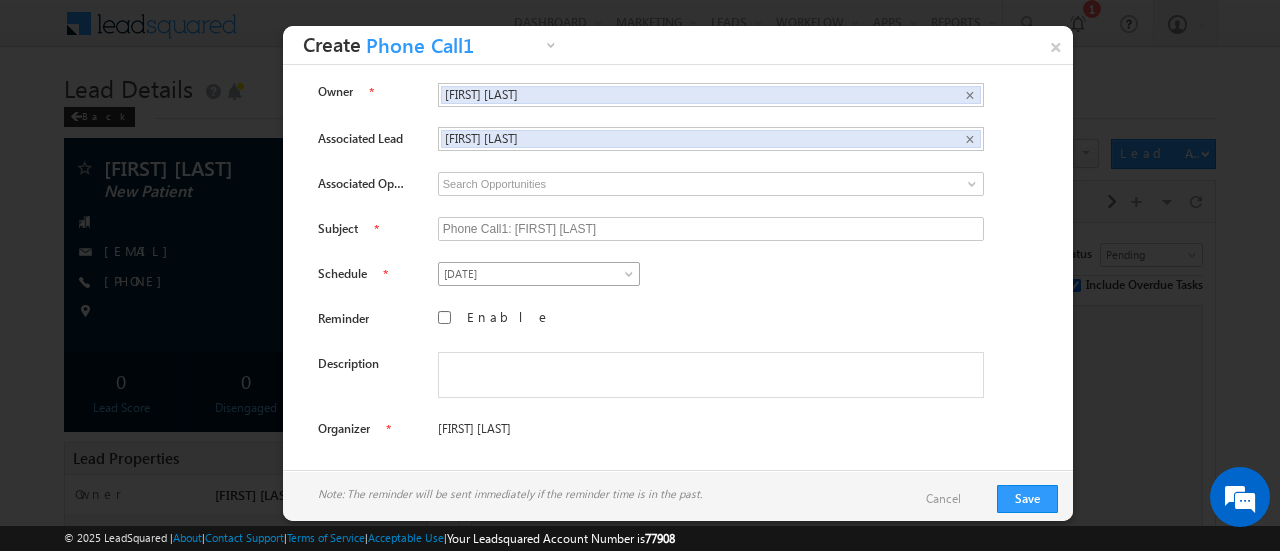 click at bounding box center (631, 278) 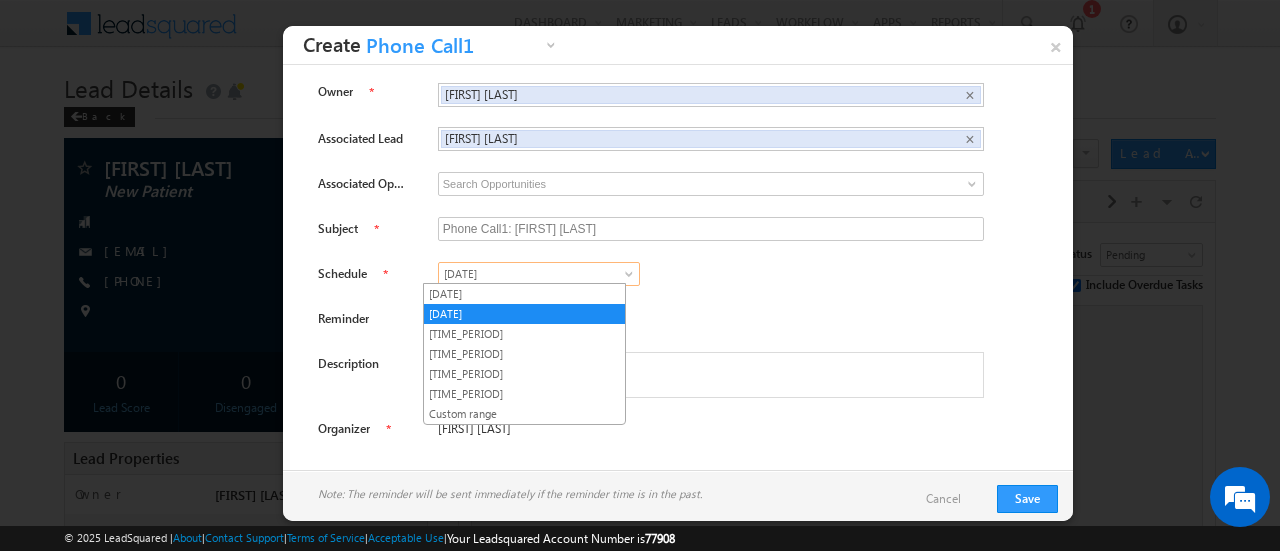 click at bounding box center [631, 278] 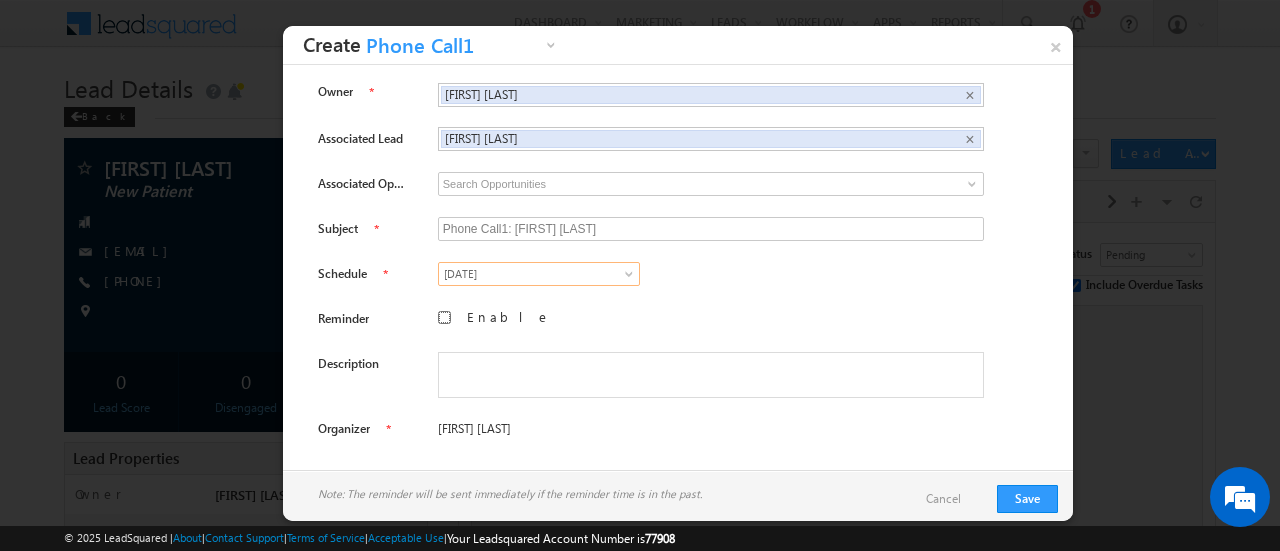 click on "Enable" at bounding box center [444, 317] 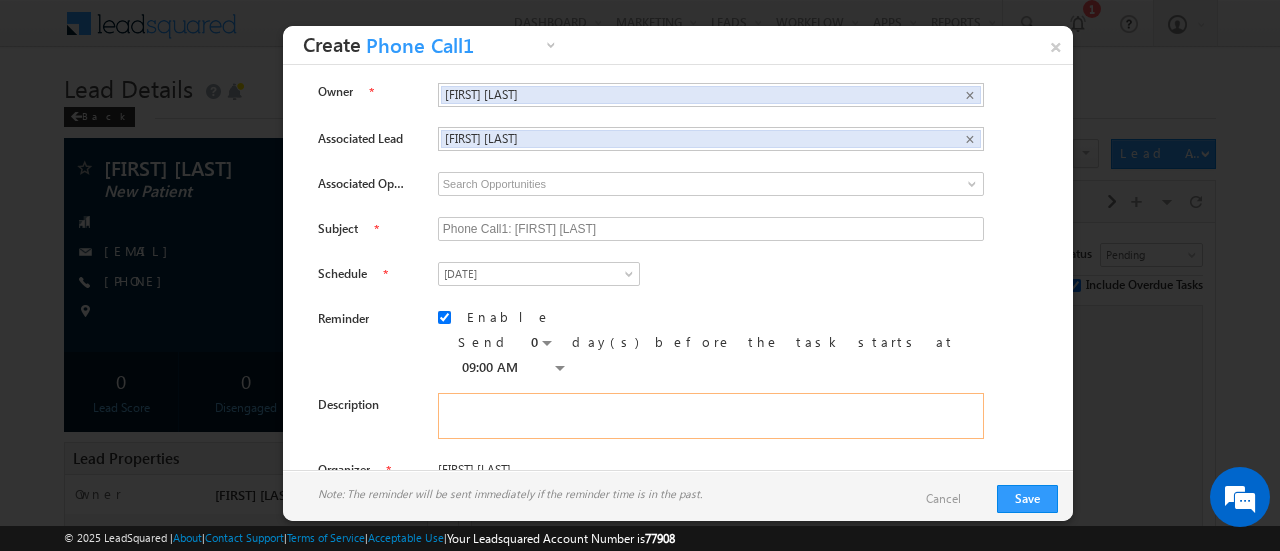 click at bounding box center [711, 416] 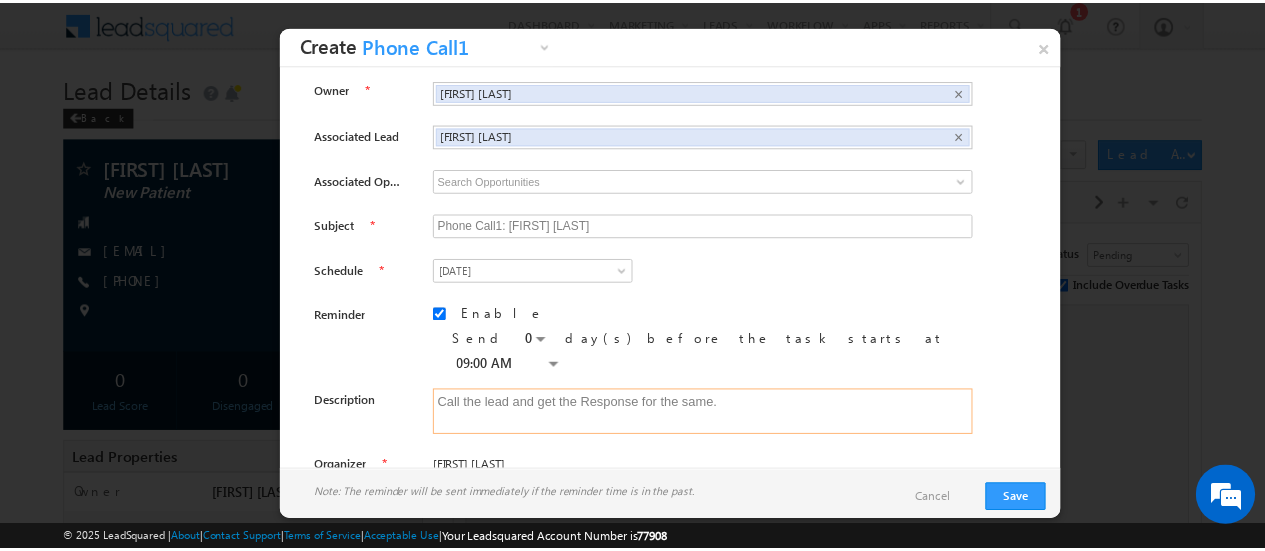 scroll, scrollTop: 6, scrollLeft: 0, axis: vertical 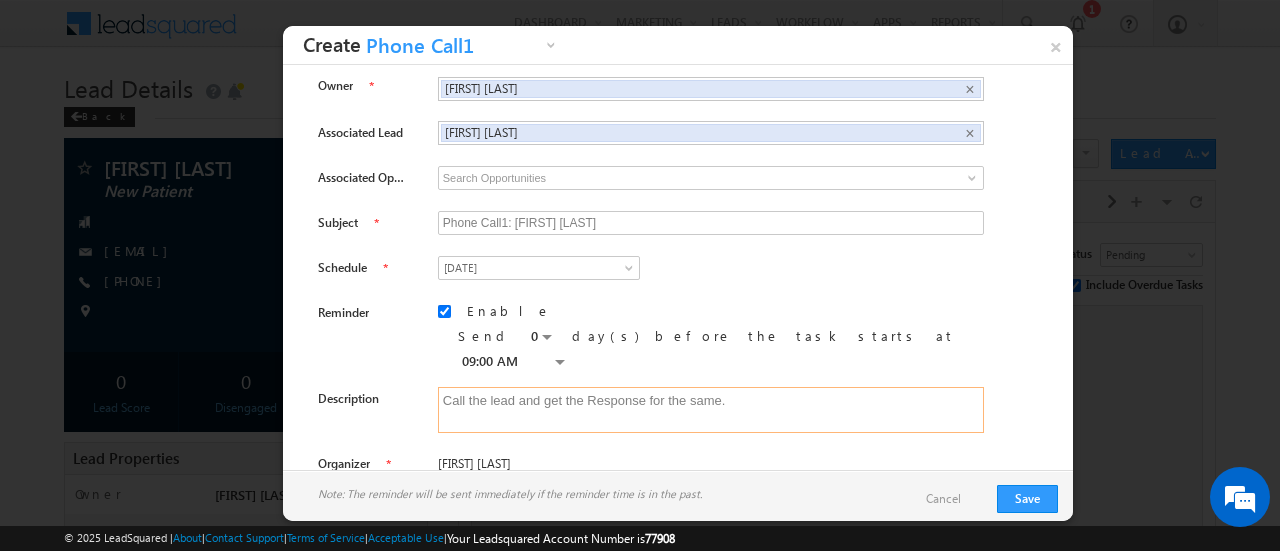 drag, startPoint x: 711, startPoint y: 358, endPoint x: 631, endPoint y: 361, distance: 80.05623 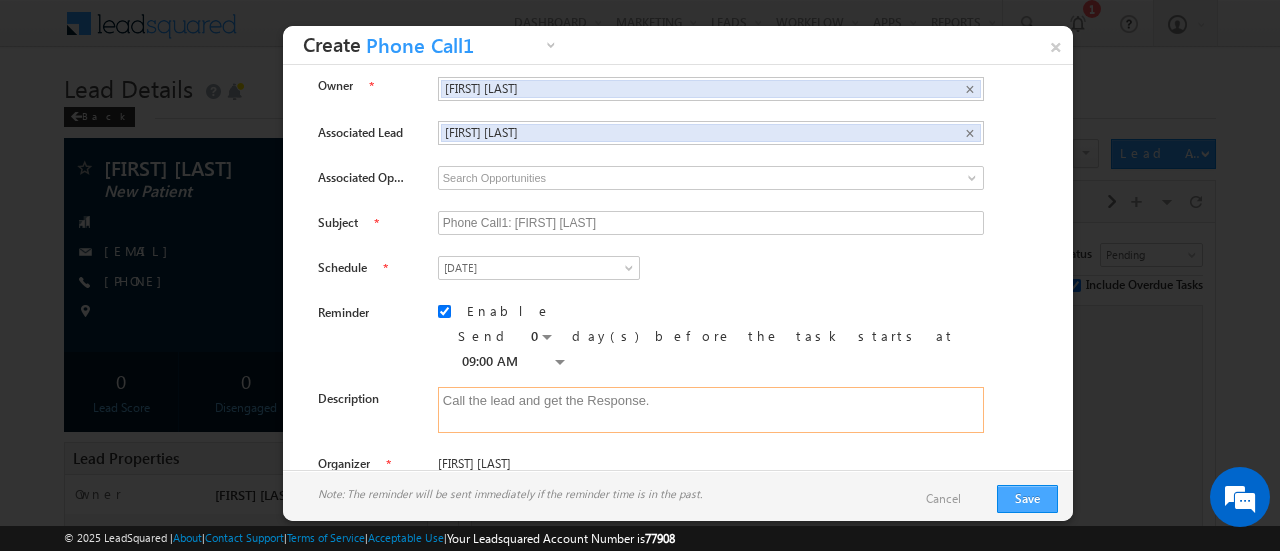 type on "Call the lead and get the Response." 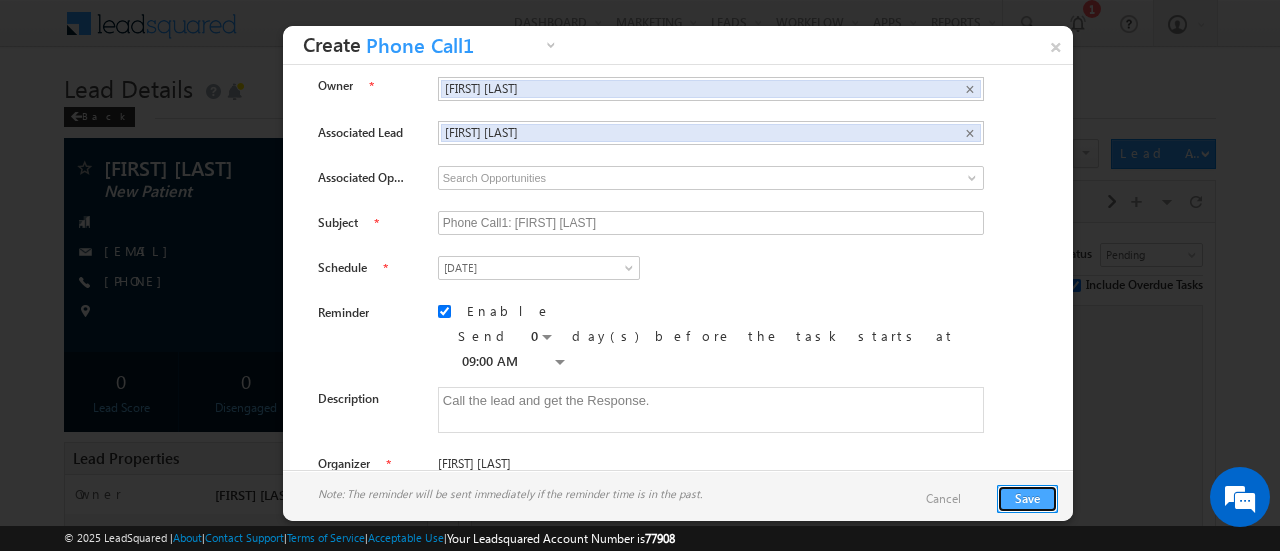 click on "Save" at bounding box center (1027, 499) 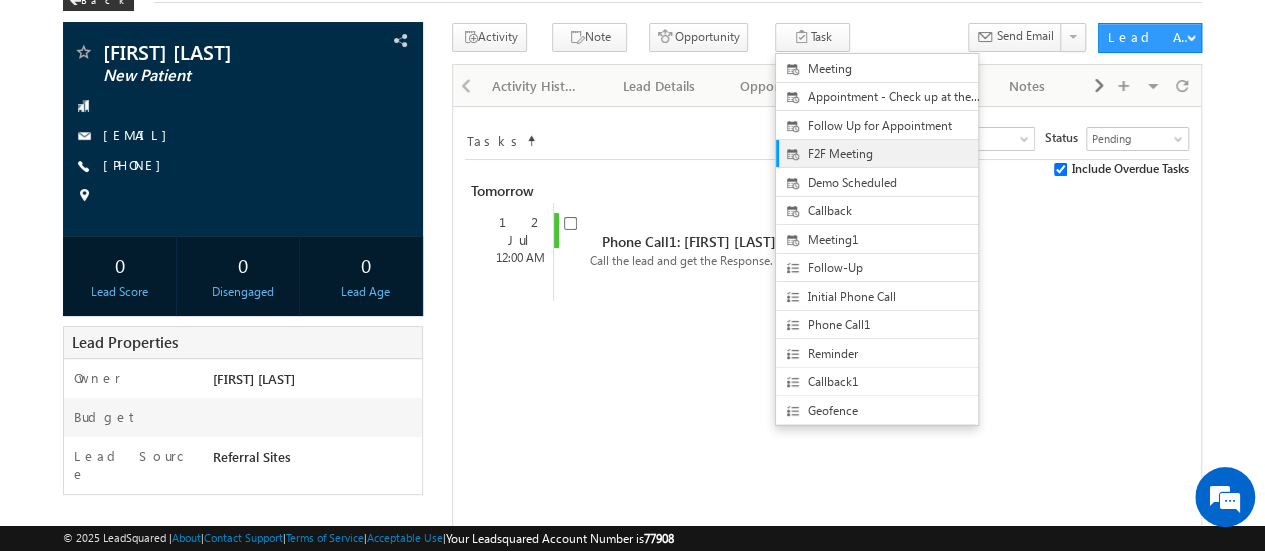 scroll, scrollTop: 100, scrollLeft: 0, axis: vertical 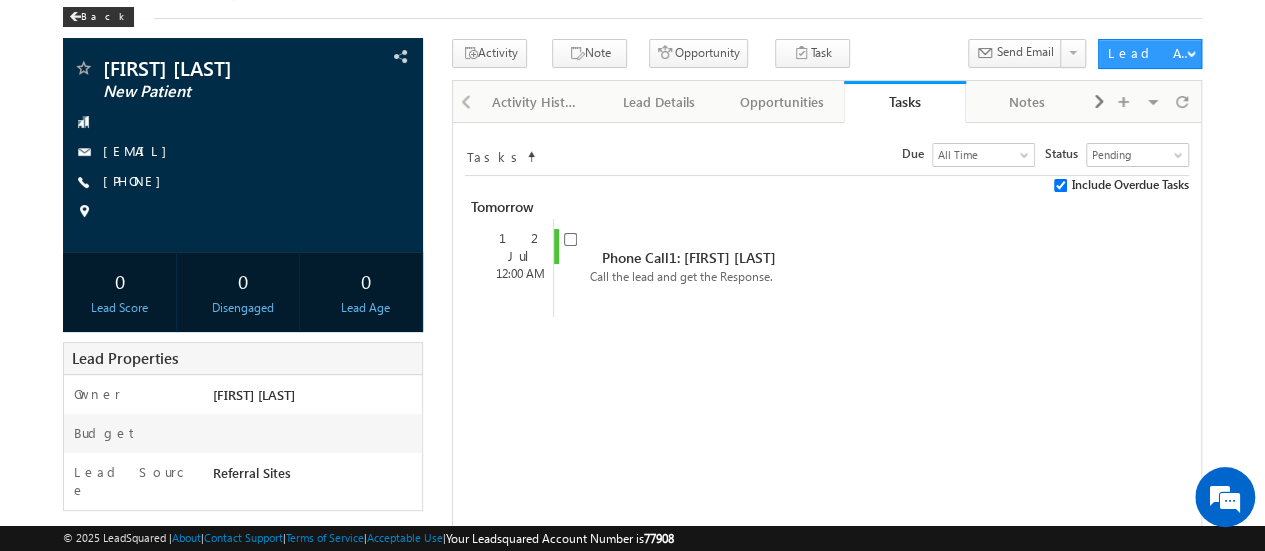 click on "Tasks
Status     undefined All Tasks Completed Overdue Pending Pending
Due     Go maxdate mindate All Time
Custom
Yesterday
Today
Last Week
This Week
Last Month
This Month
Last Year
This Year
Last 7 Days
Last 30 Days
All Time
Include Overdue Tasks
Tomorrow
12 Jul
12:00 AM" at bounding box center [826, 527] 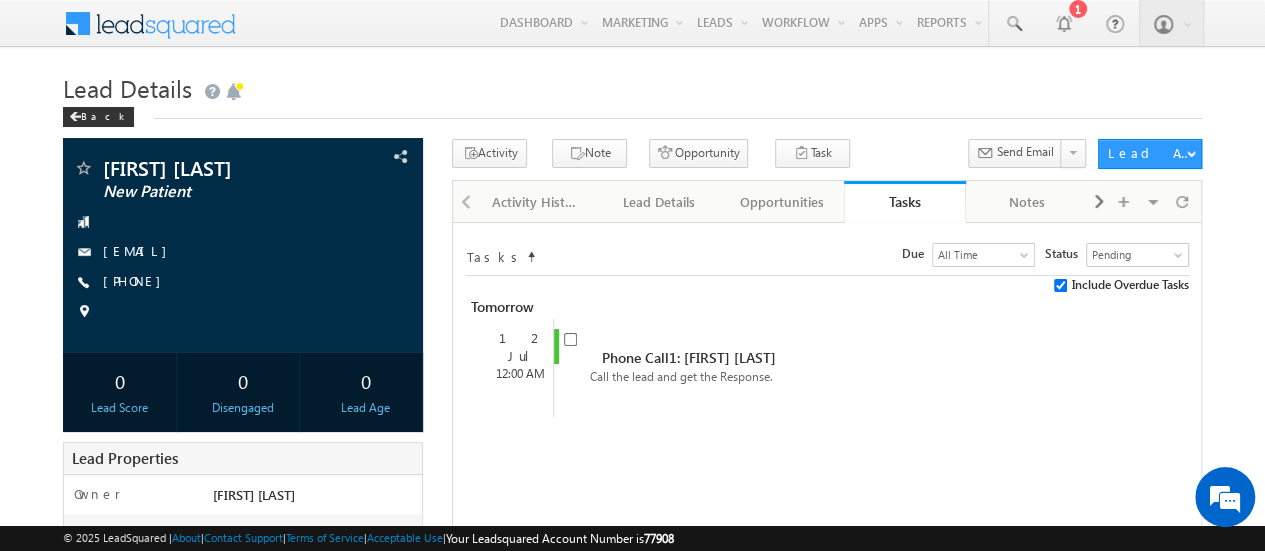scroll, scrollTop: 100, scrollLeft: 0, axis: vertical 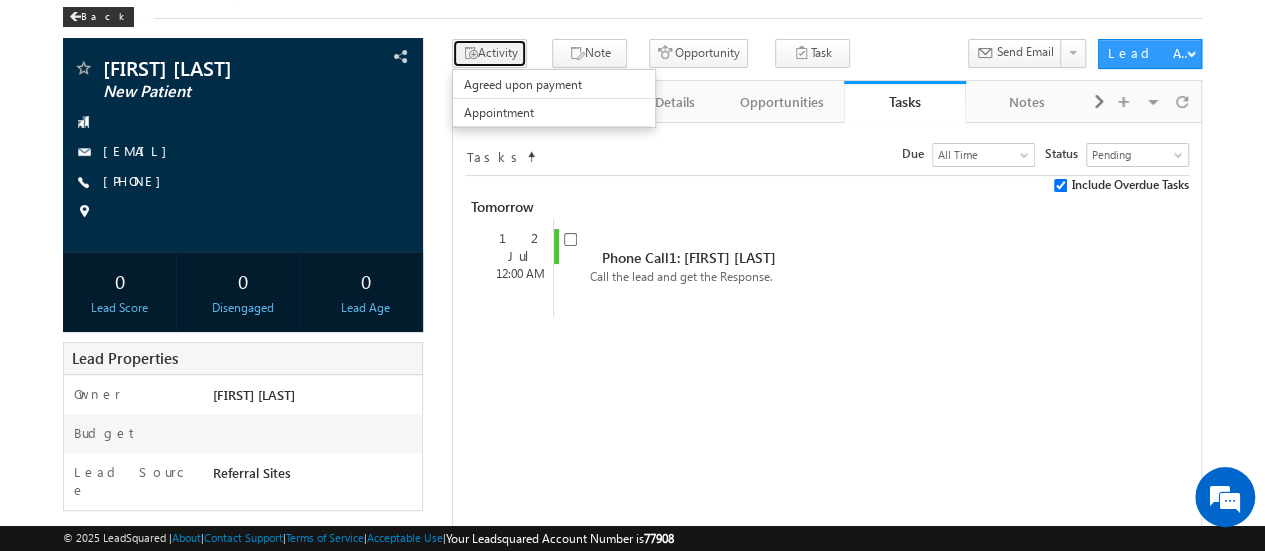 click on "Activity" at bounding box center (489, 53) 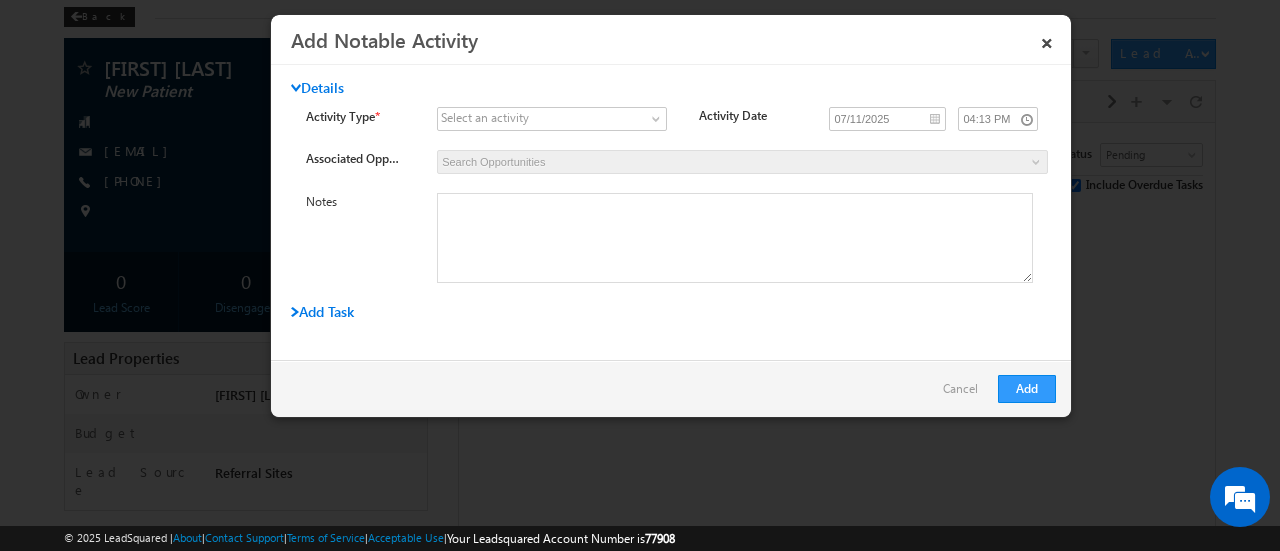 click on "×" at bounding box center [1047, 39] 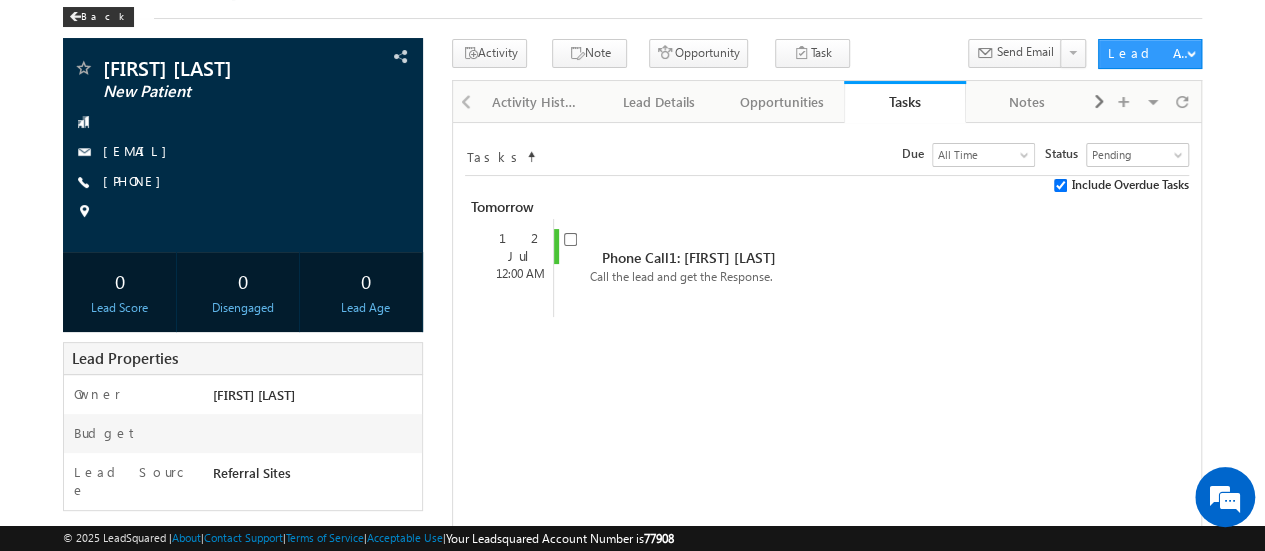scroll, scrollTop: 0, scrollLeft: 0, axis: both 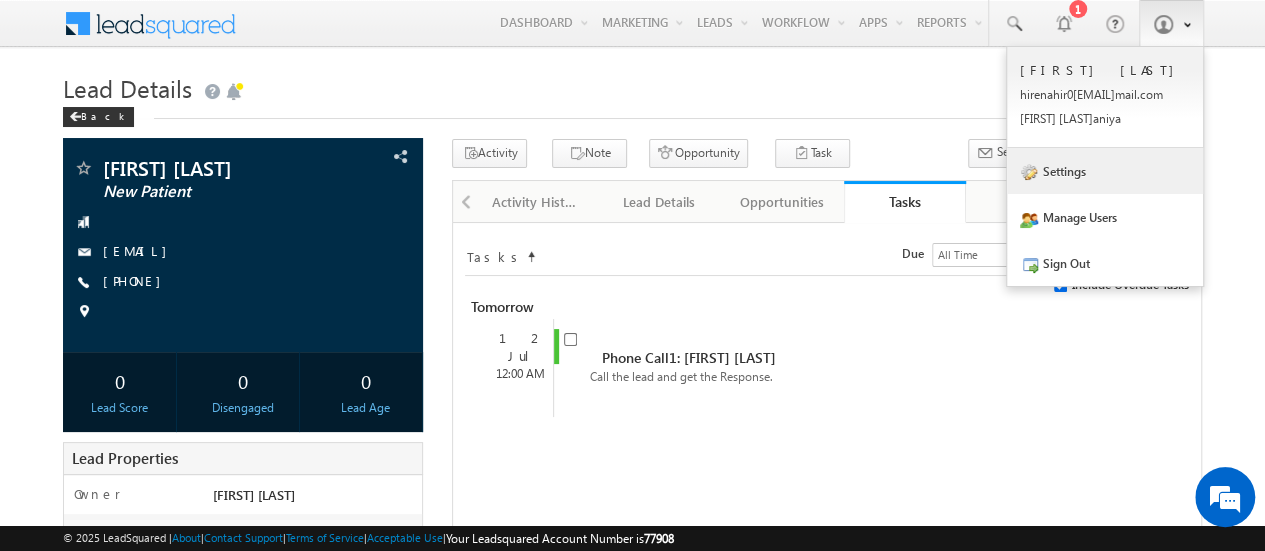 click on "Settings" at bounding box center (1105, 171) 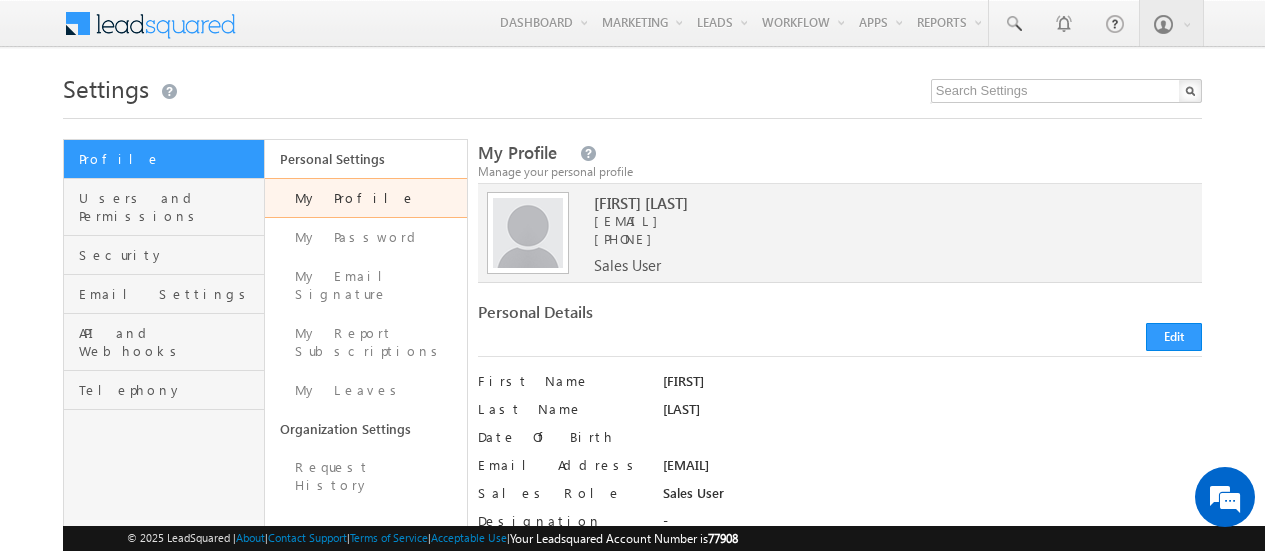 scroll, scrollTop: 0, scrollLeft: 0, axis: both 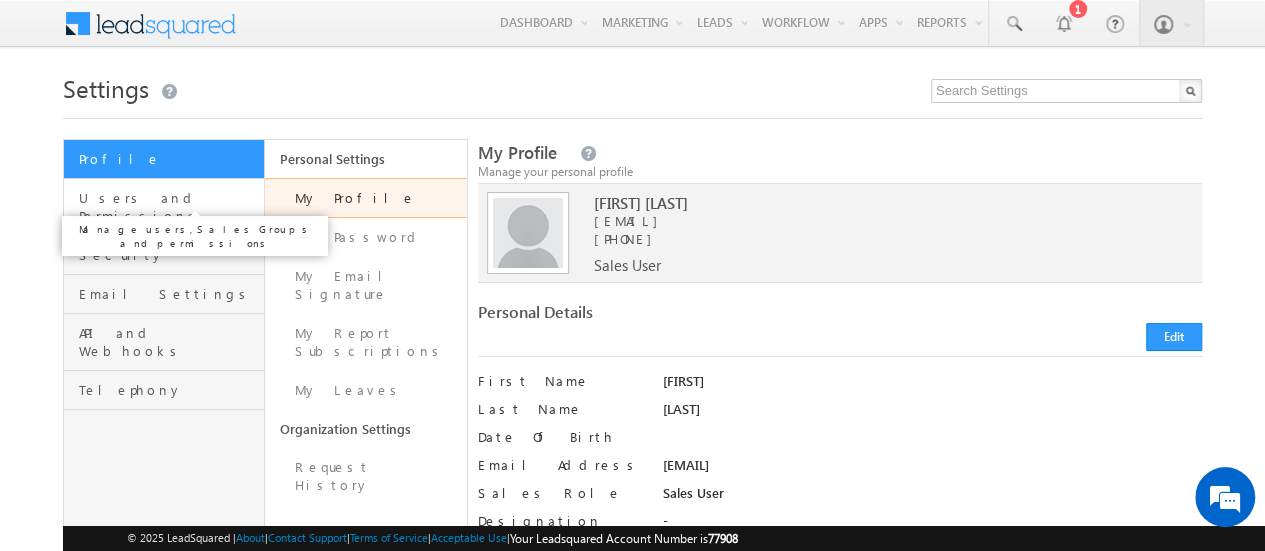 click on "Users and Permissions" at bounding box center [169, 207] 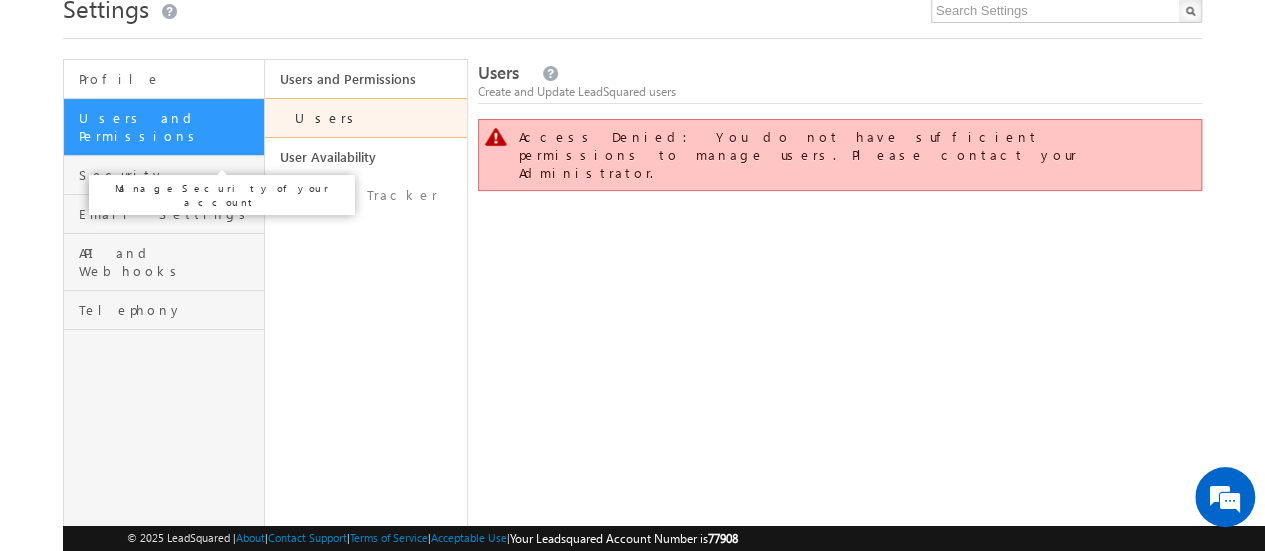scroll, scrollTop: 0, scrollLeft: 0, axis: both 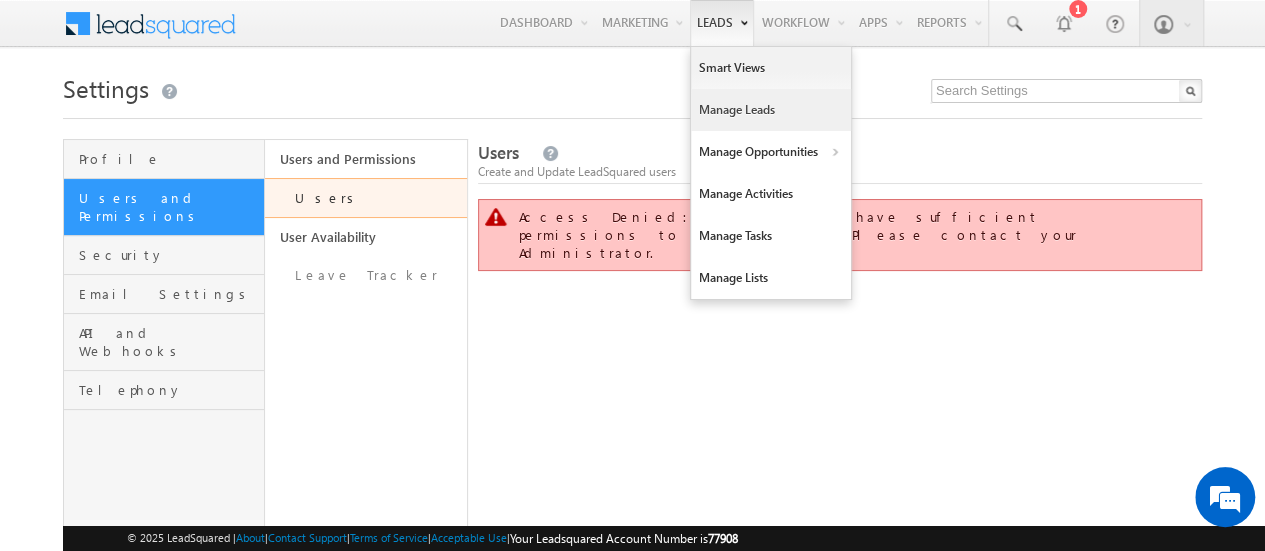 click on "Manage Leads" at bounding box center (771, 110) 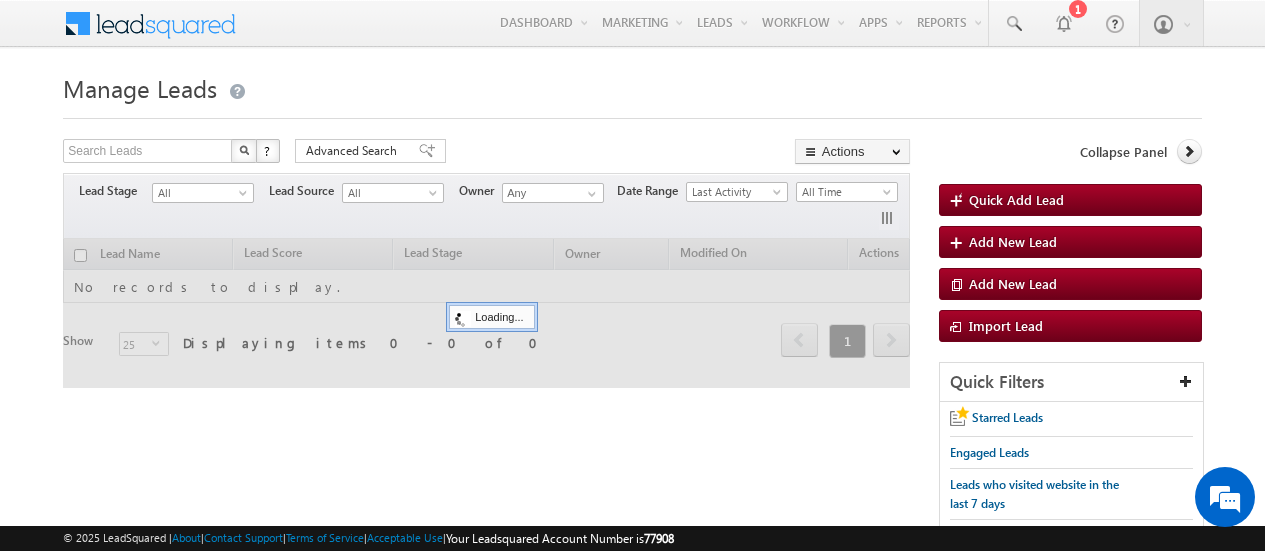 scroll, scrollTop: 0, scrollLeft: 0, axis: both 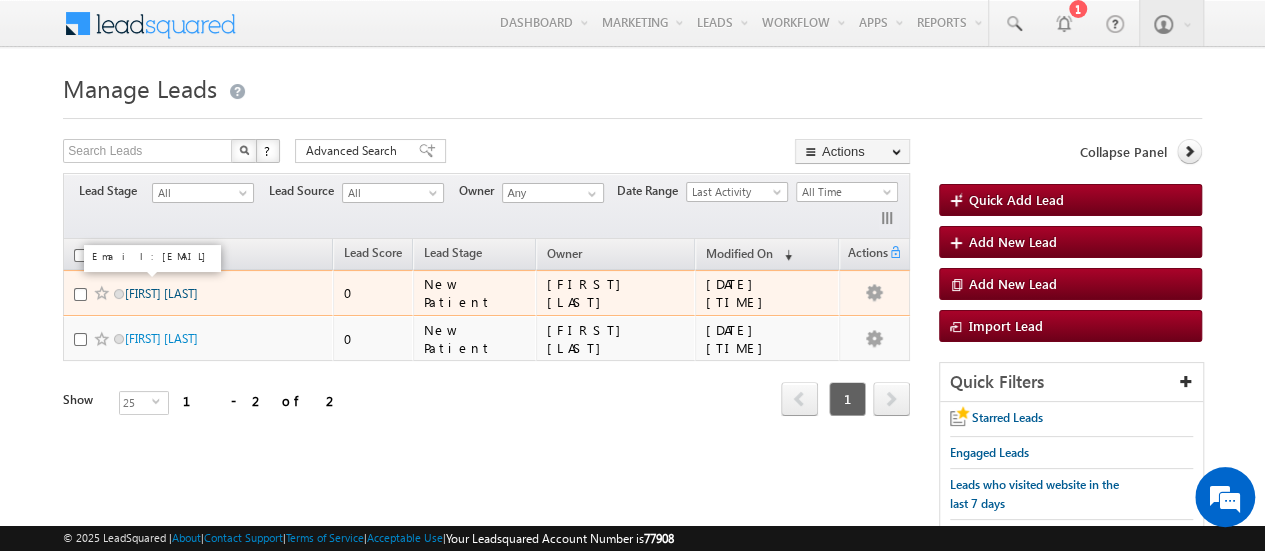 click on "[FIRST] [LAST]" at bounding box center [161, 293] 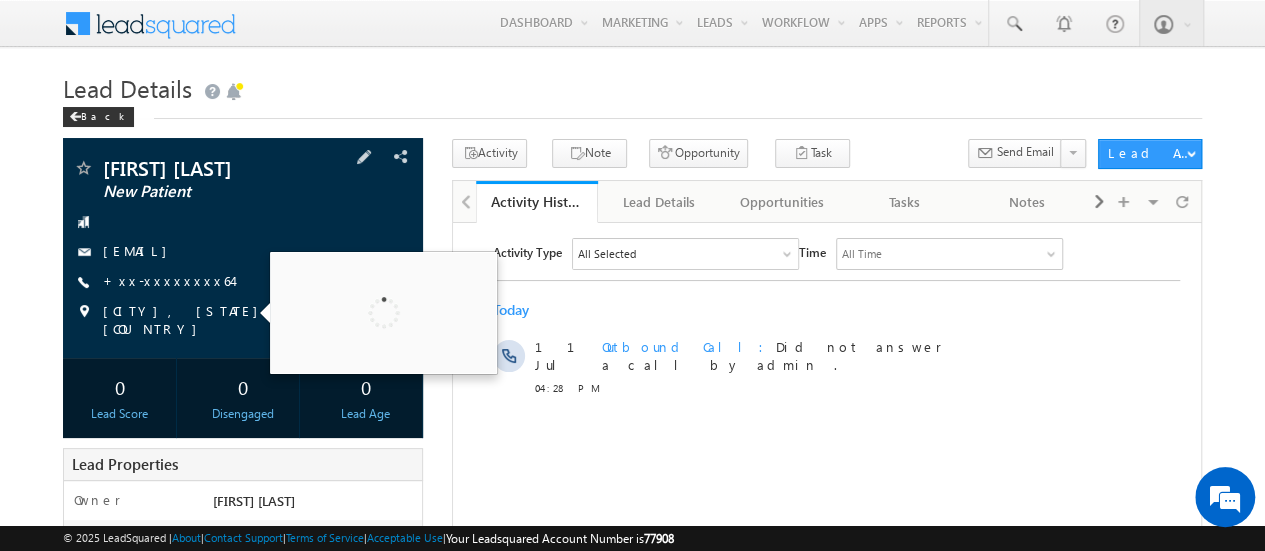 scroll, scrollTop: 0, scrollLeft: 0, axis: both 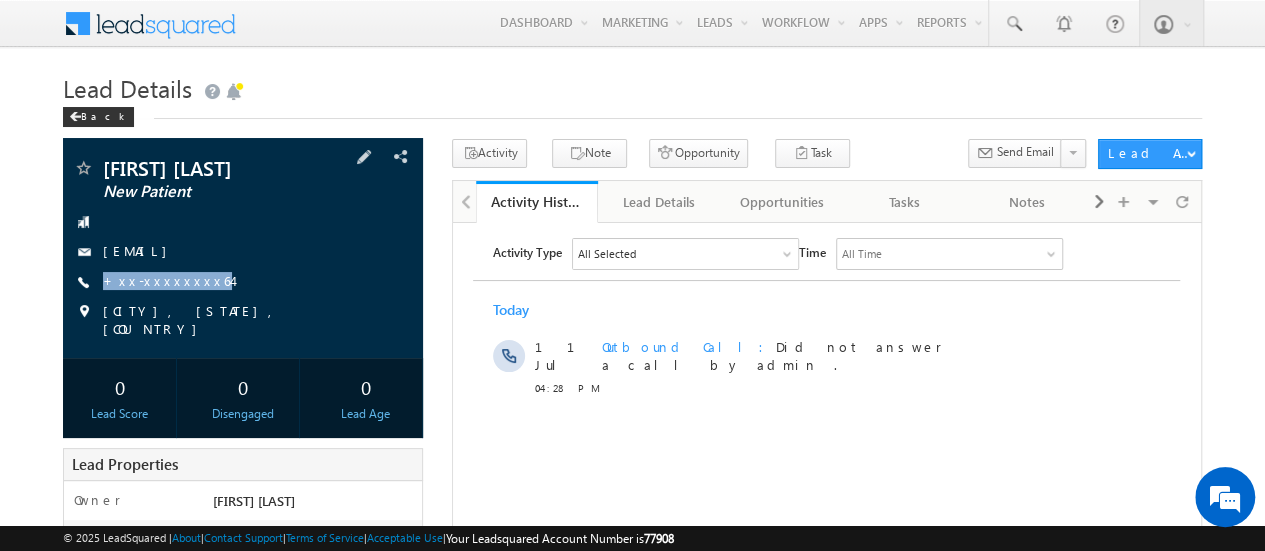 drag, startPoint x: 216, startPoint y: 274, endPoint x: 110, endPoint y: 293, distance: 107.68937 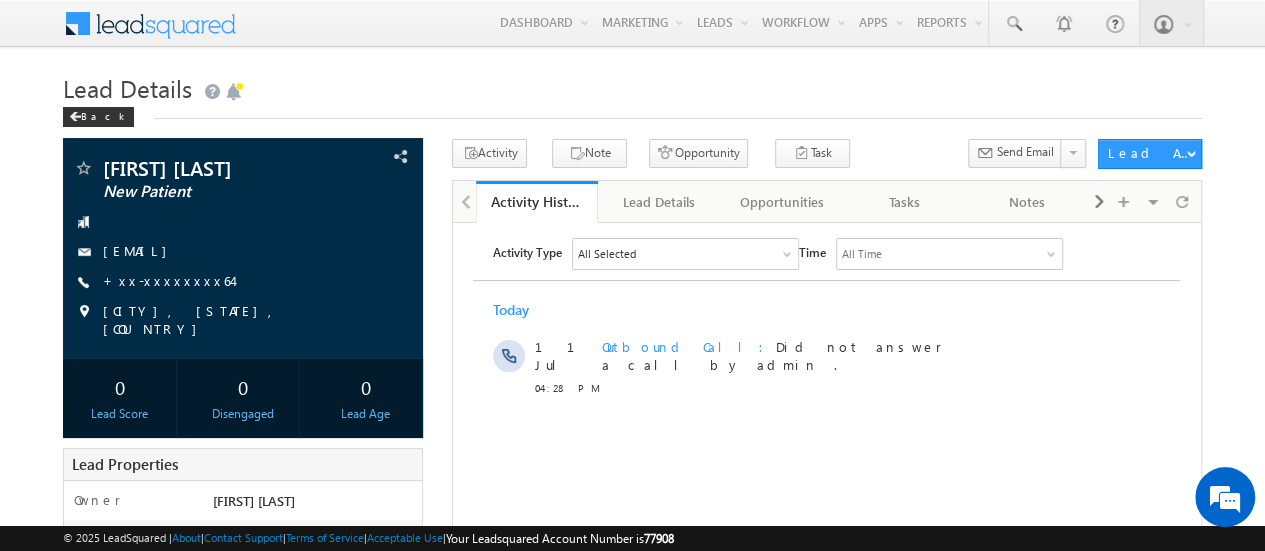 scroll, scrollTop: 0, scrollLeft: 0, axis: both 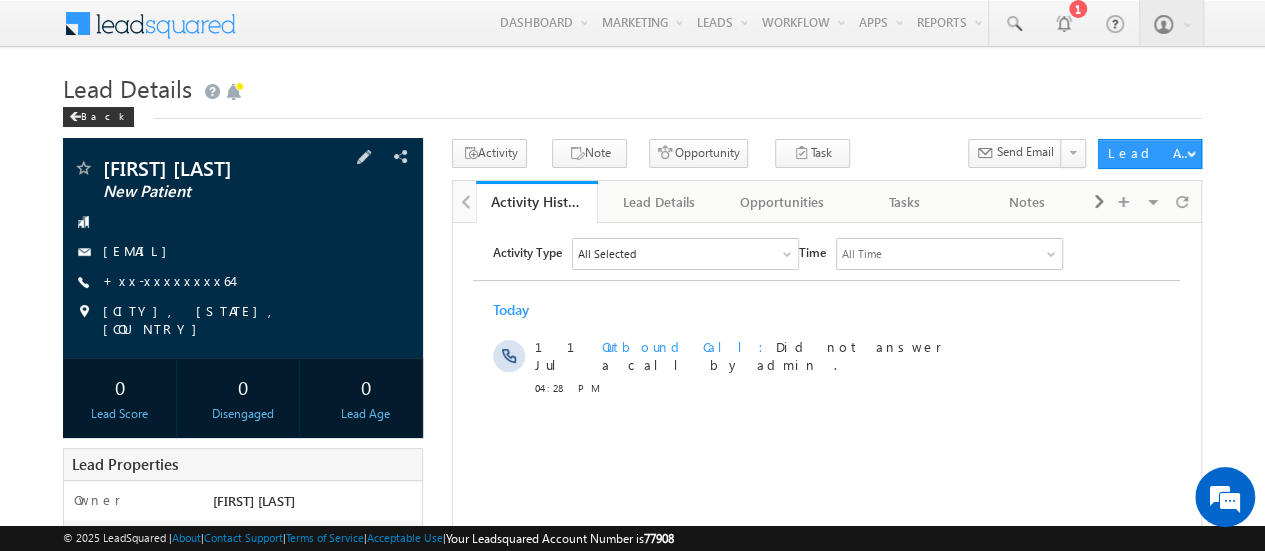 drag, startPoint x: 209, startPoint y: 277, endPoint x: 155, endPoint y: 289, distance: 55.31727 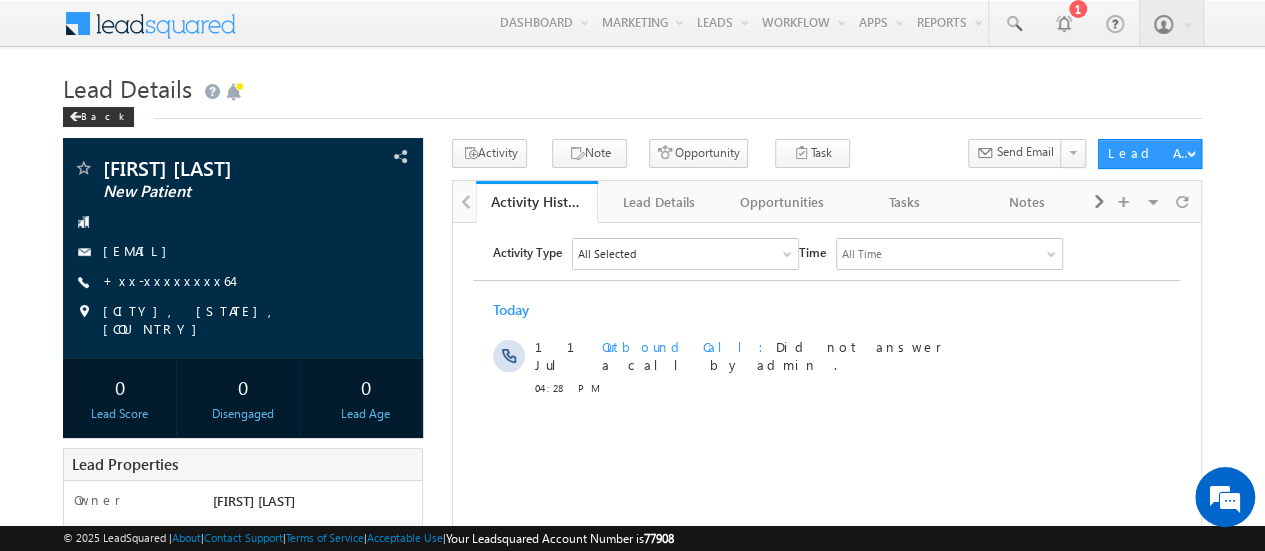 scroll, scrollTop: 0, scrollLeft: 0, axis: both 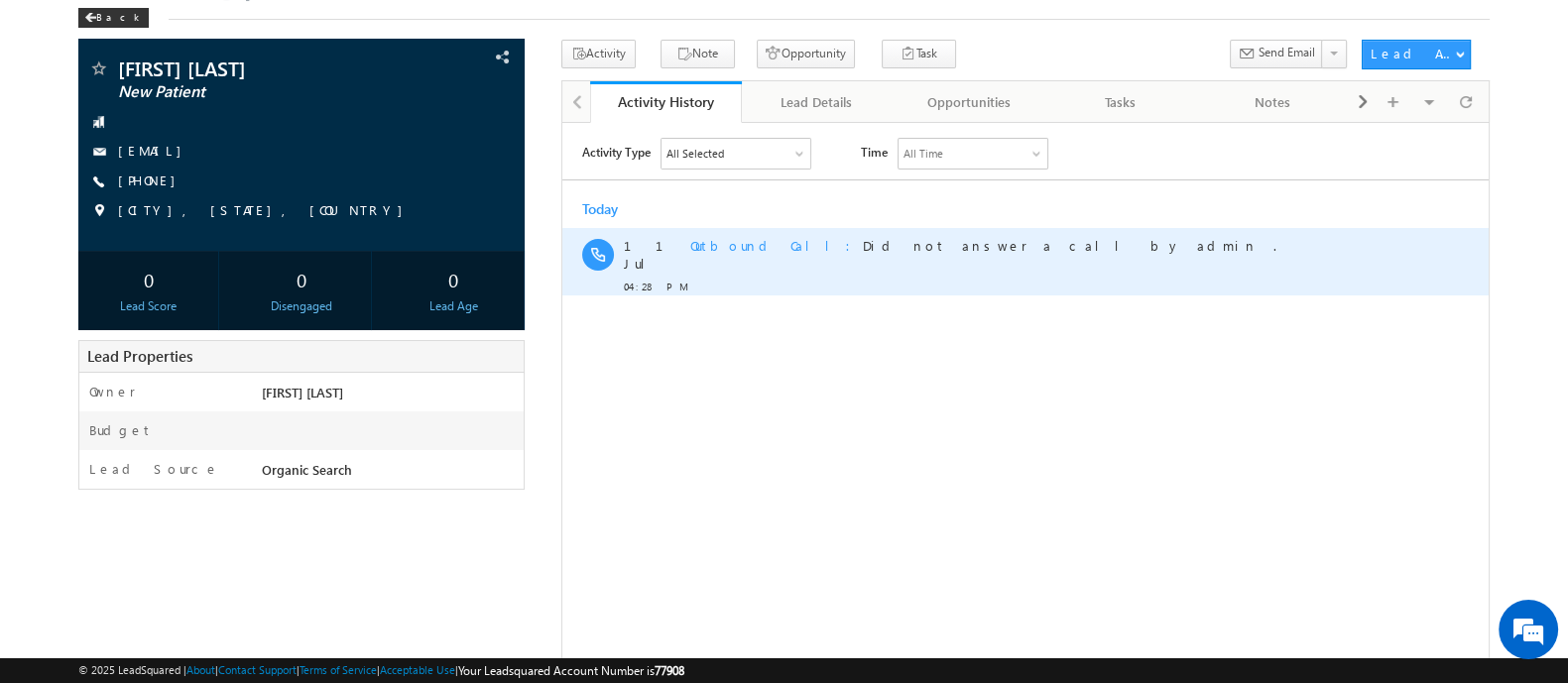 click on "Outbound Call
Did not answer a call by admin ." at bounding box center [1029, 261] 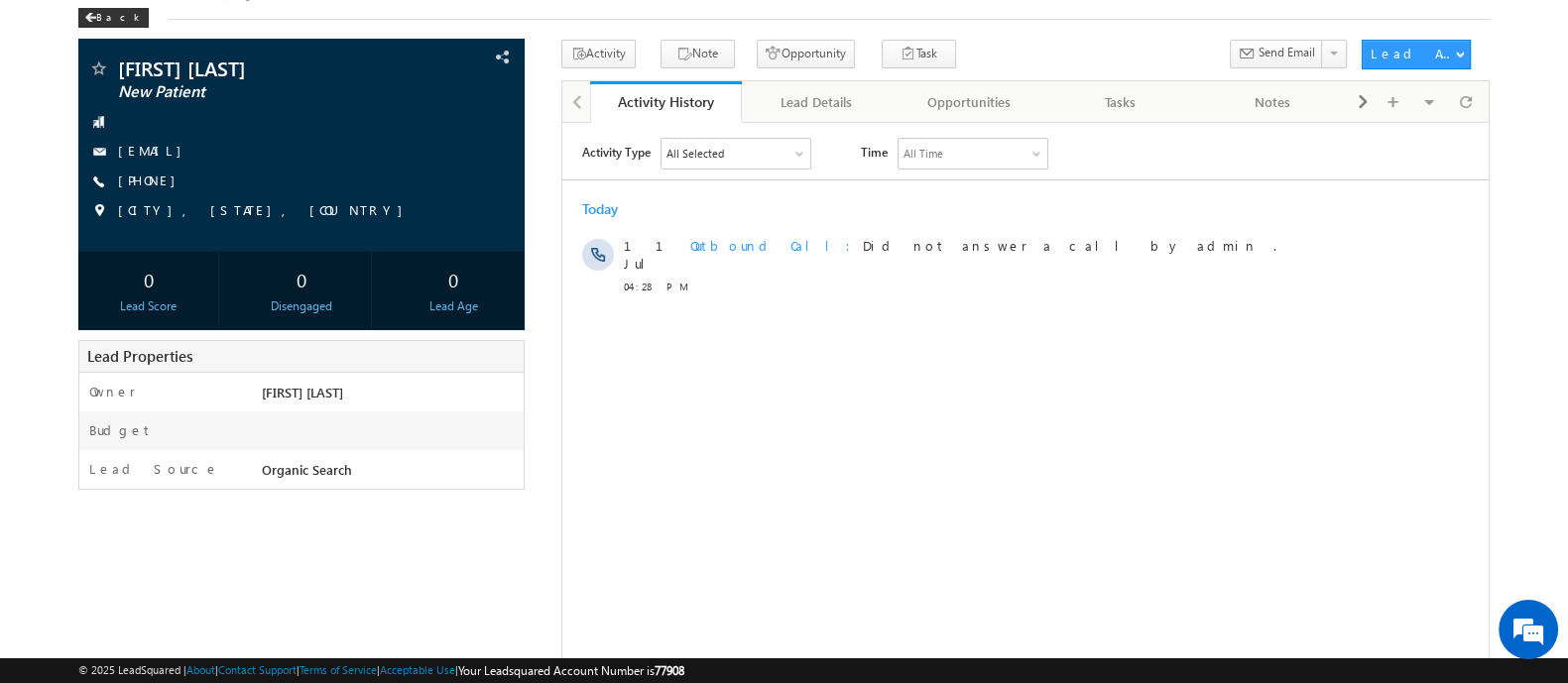 drag, startPoint x: 809, startPoint y: 363, endPoint x: 628, endPoint y: 239, distance: 219.40146 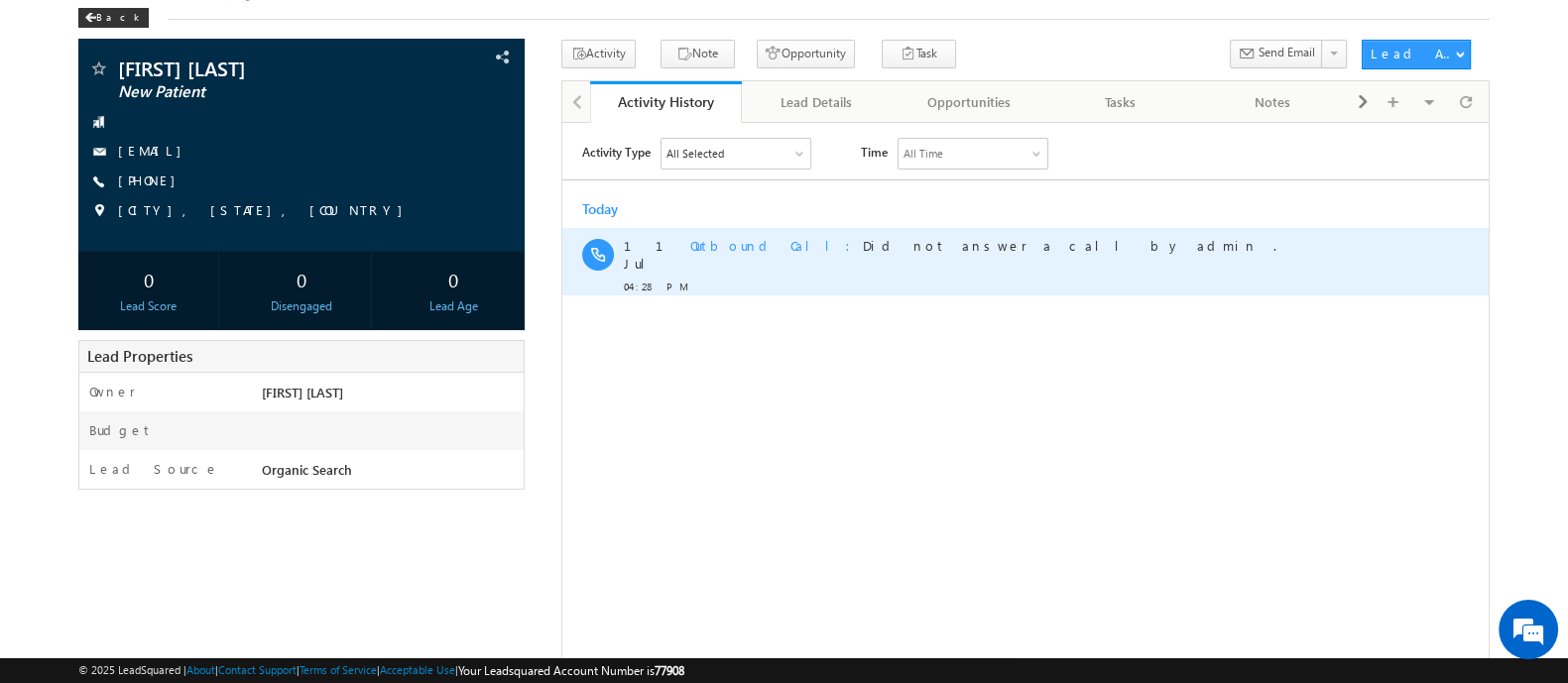 click on "Activity Type
All Selected
Select All Sales Activities 1 Sales accc Opportunities 5 CAr Loan - Cross Sell Car Loan - cross sell 2 Opportunity Product A- Upsell Product B- Upsell Email Activities 18 Email Bounced Email Link Clicked Email Marked Spam Email Opened Inbound Lead through Email Mailing preference link clicked Negative Response to Email Neutral Response to Email Positive Response to Email Resubscribed Subscribed To Newsletter Subscribed To Promotional Emails Unsubscribe Link Clicked Unsubscribed Unsubscribed From Newsletter Unsubscribed From Promotional Emails View in browser link Clicked Email Sent Web Activities 5 Conversion Button Clicked Converted to Lead Form Submitted on Website Page Visited on Website 1 Lead Capture 2" at bounding box center (1025, 215) 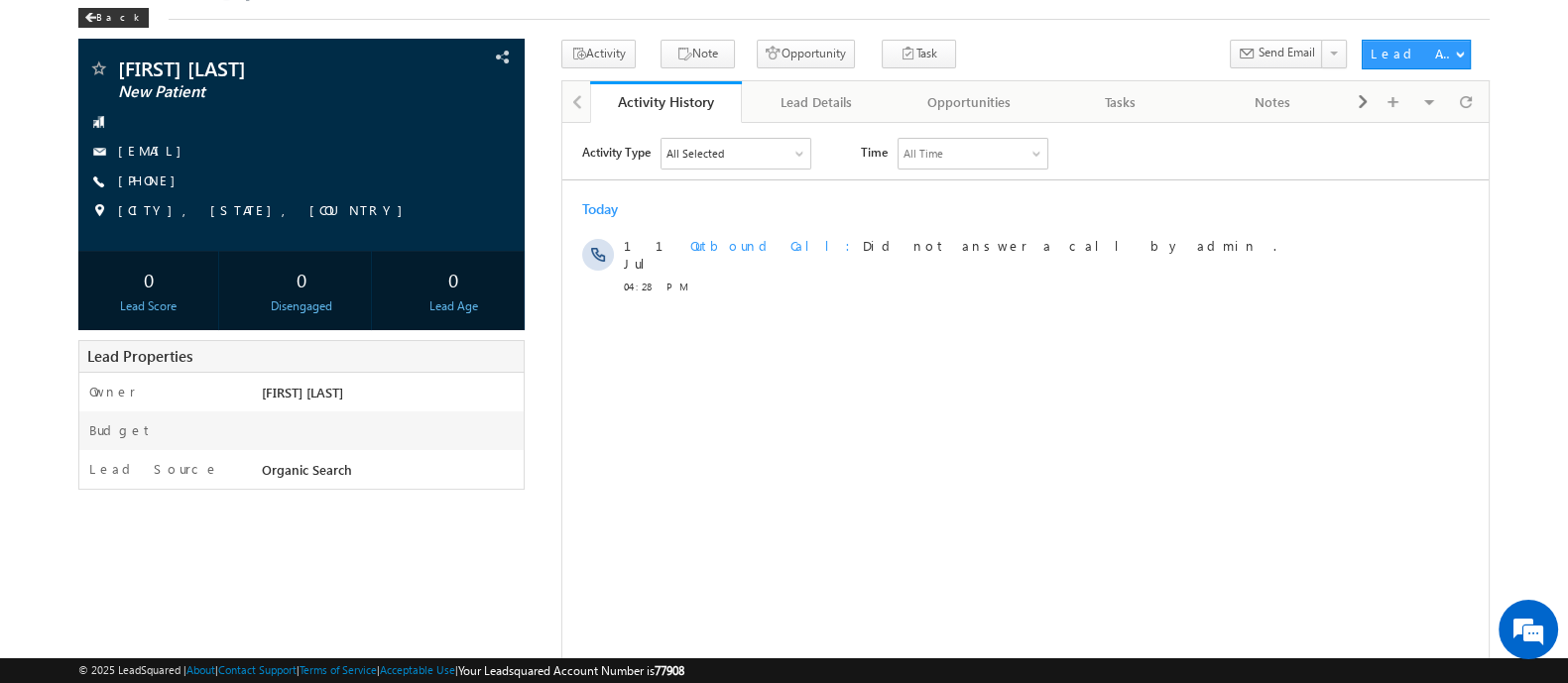 drag, startPoint x: 597, startPoint y: 260, endPoint x: 687, endPoint y: 366, distance: 139.05395 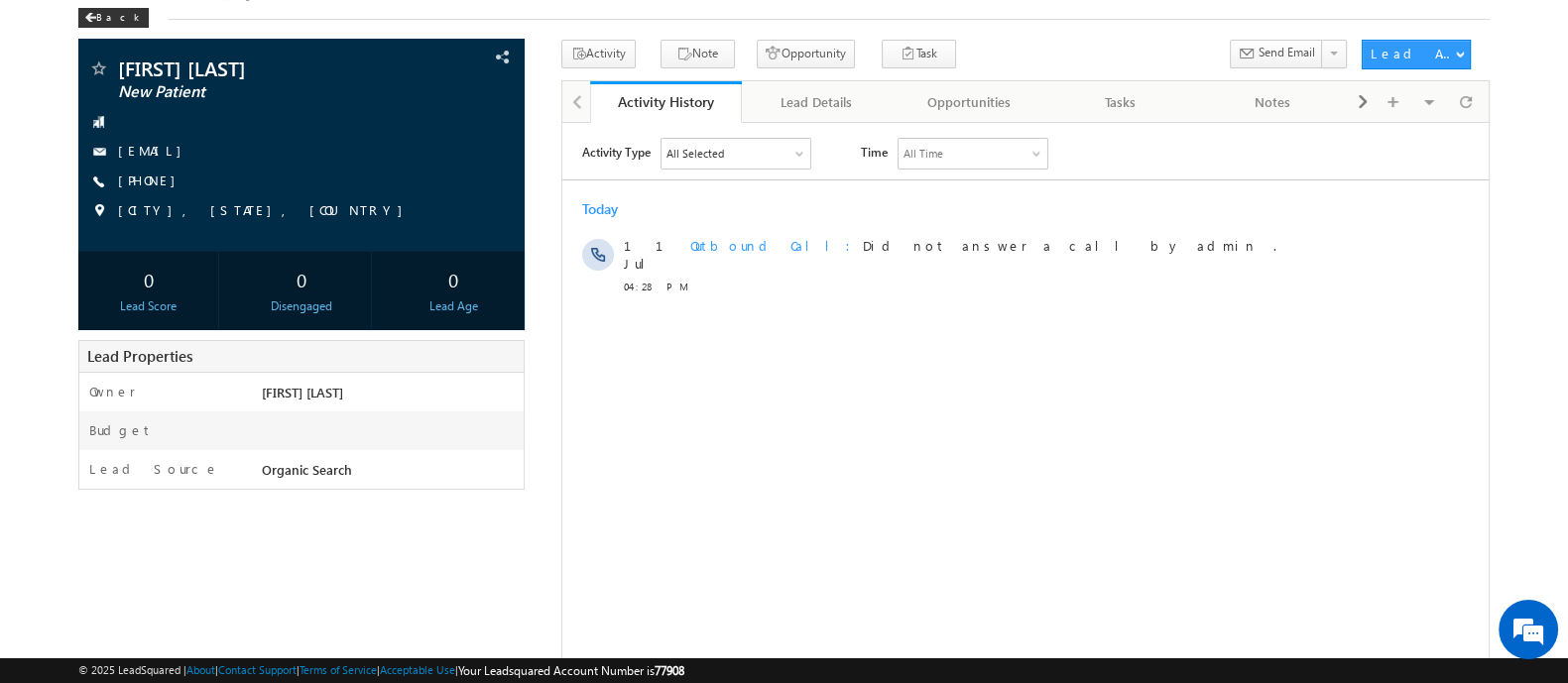 scroll, scrollTop: 0, scrollLeft: 0, axis: both 